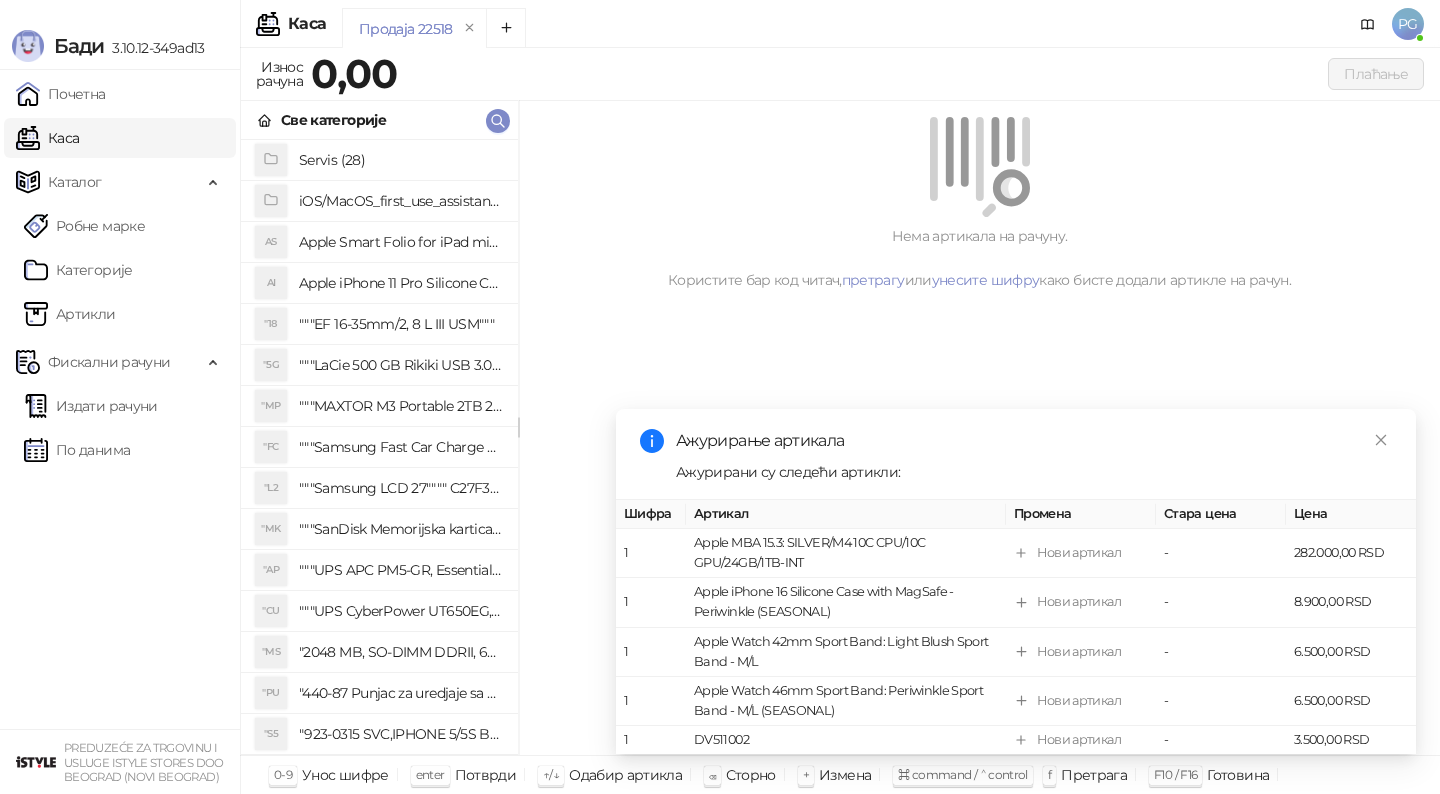 click 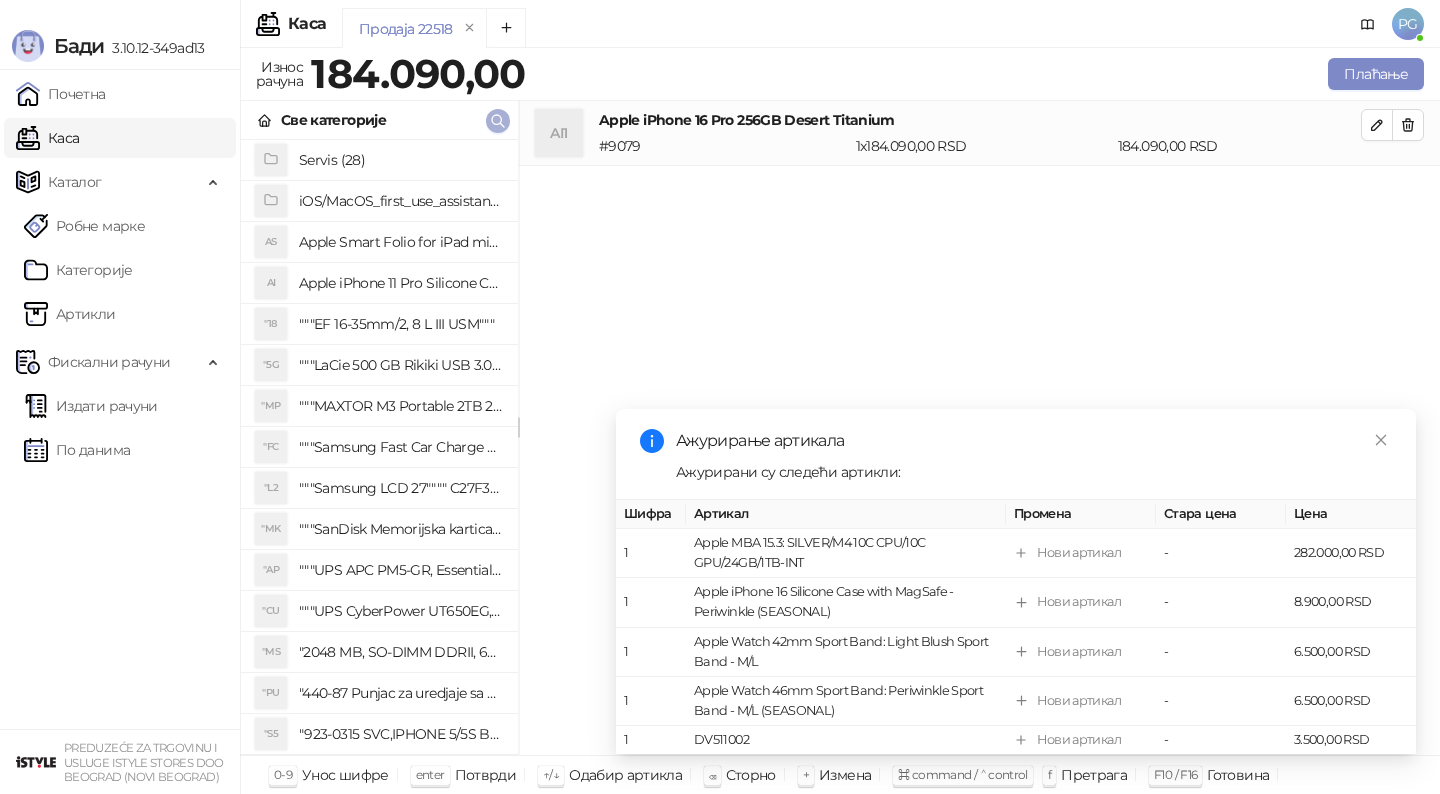 click at bounding box center [498, 120] 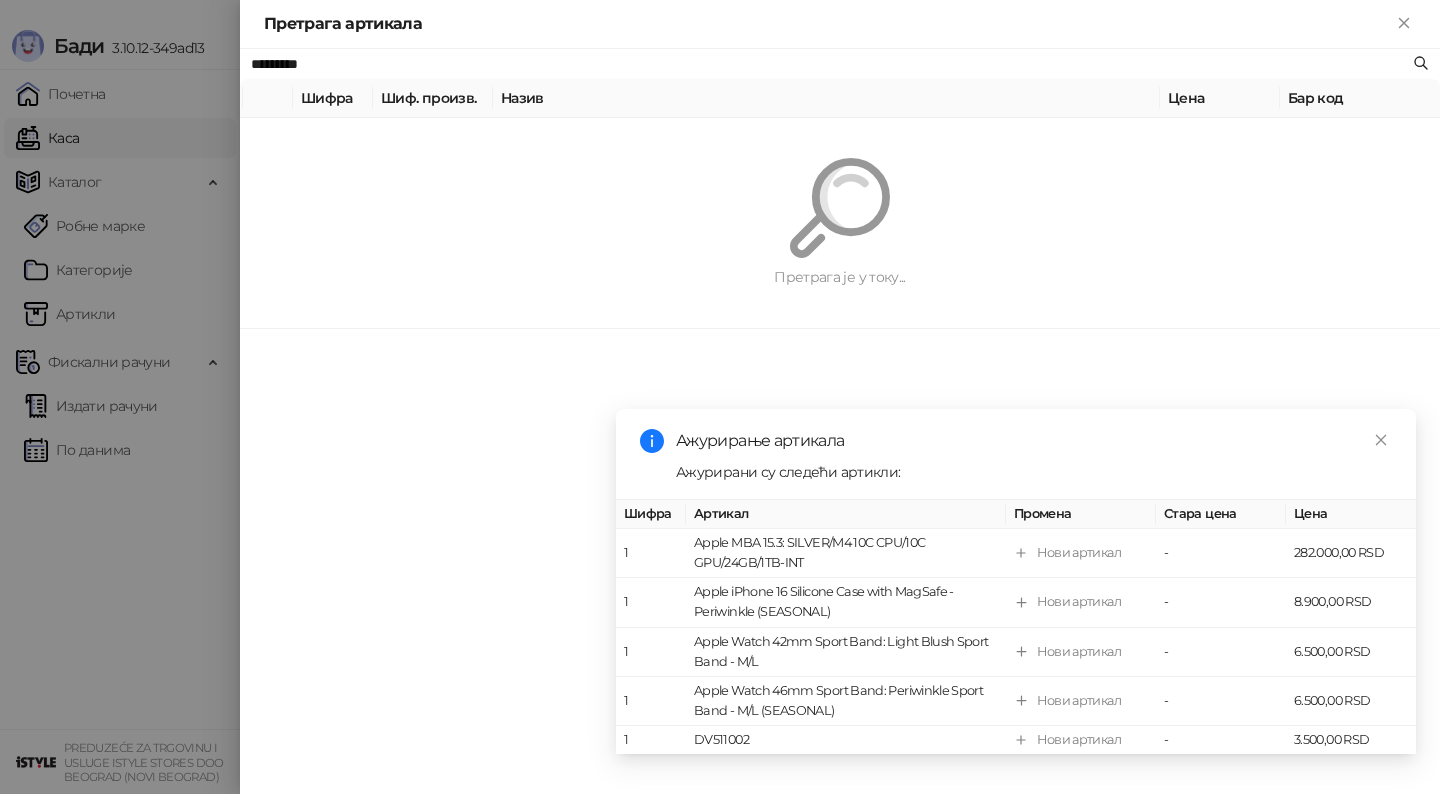 paste on "****" 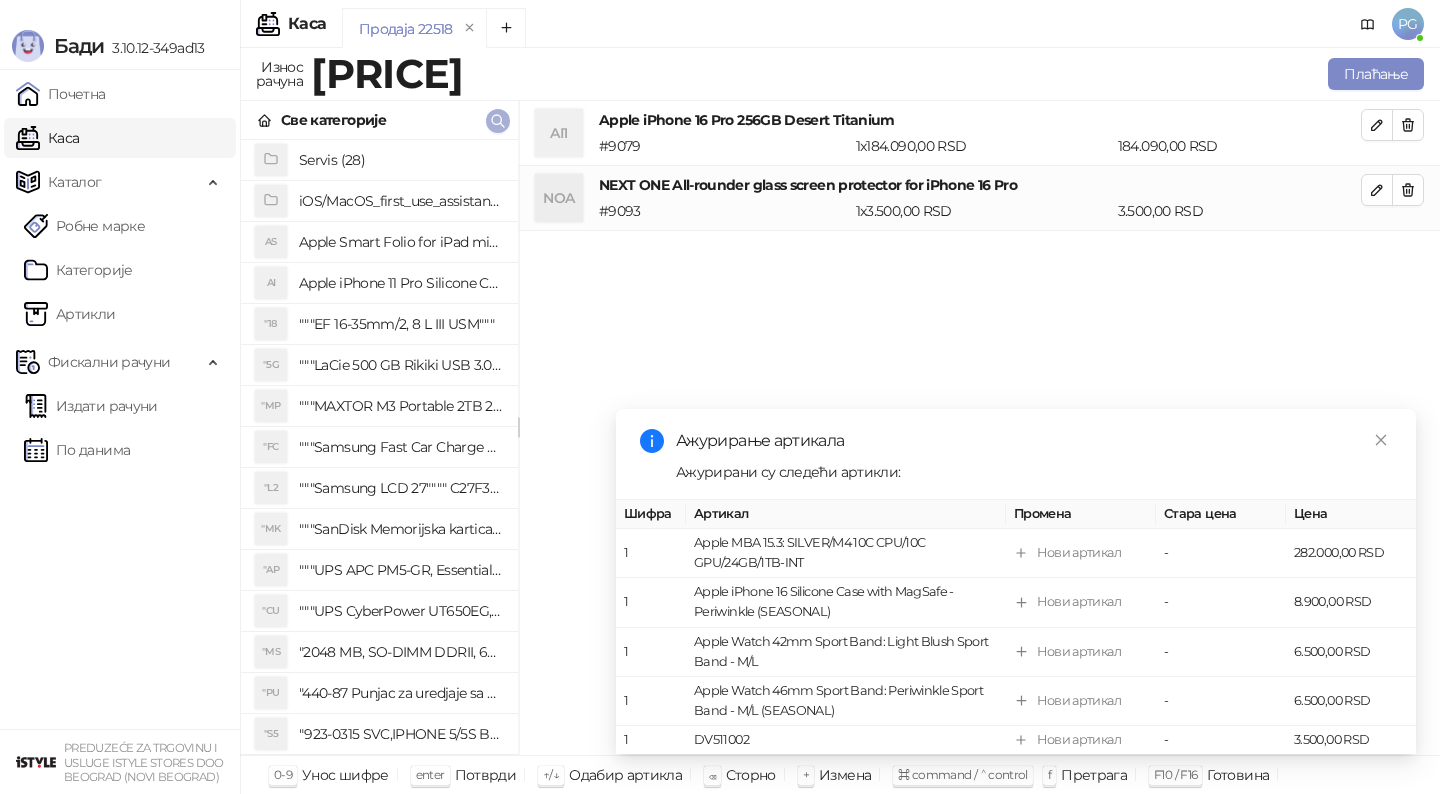 click 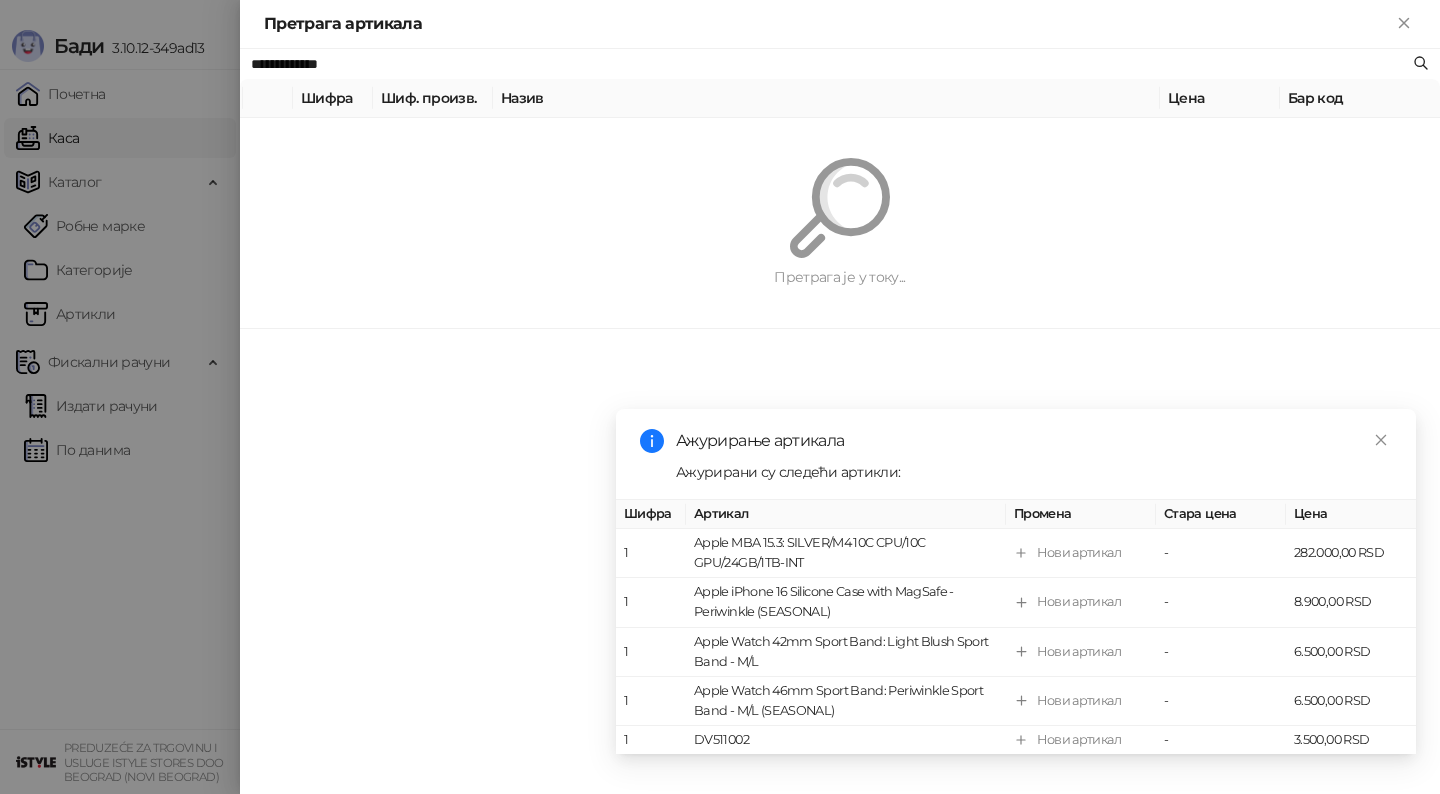 paste on "**********" 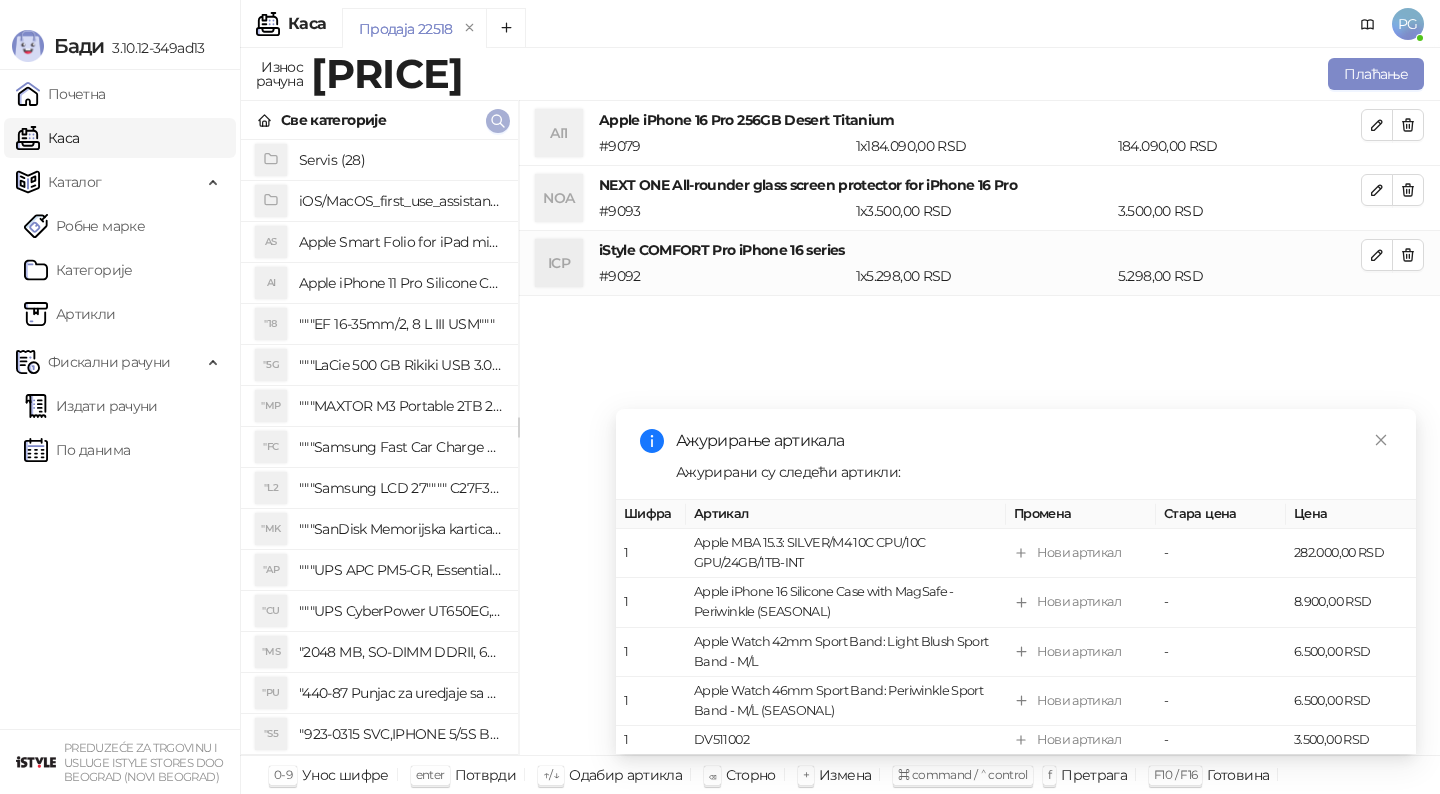 click 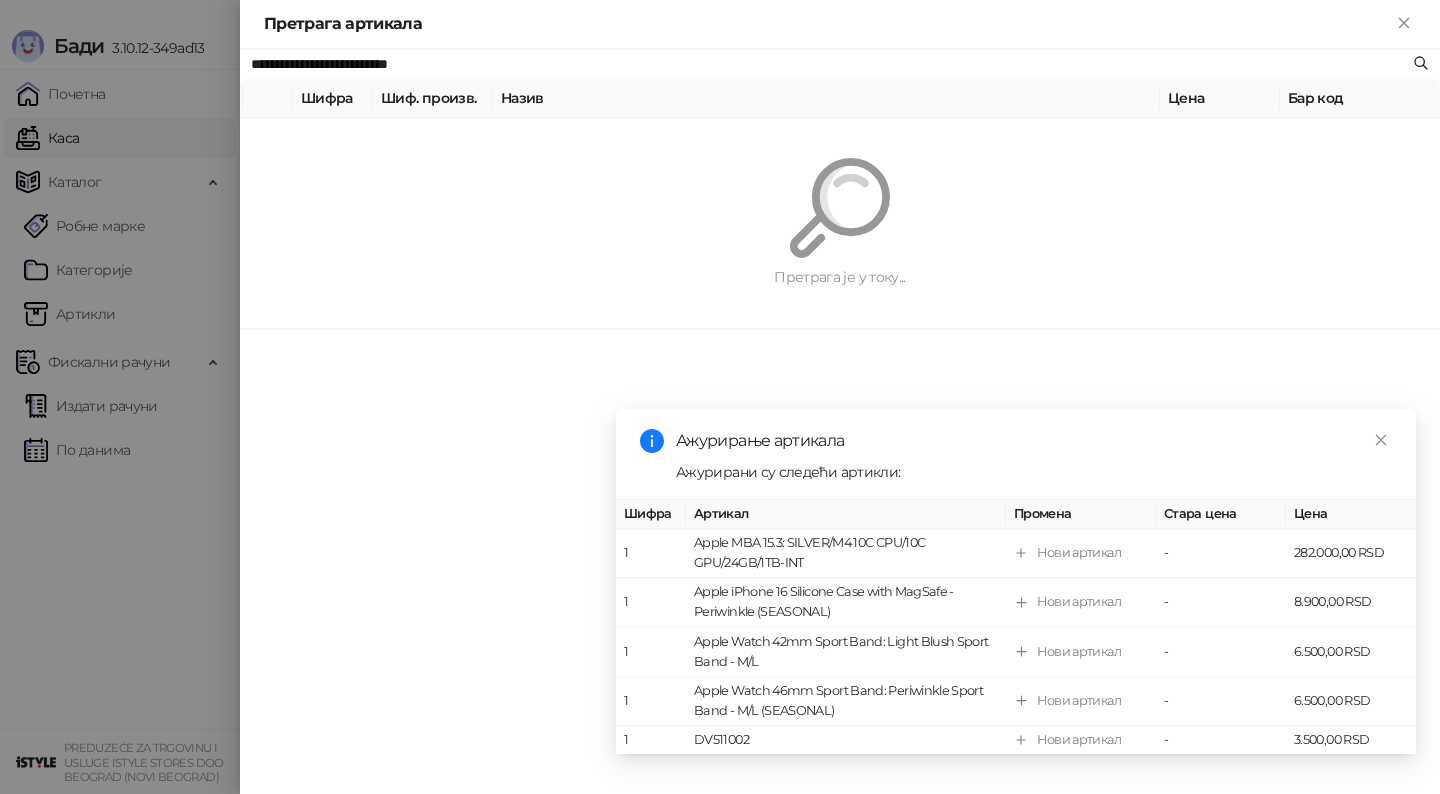 paste 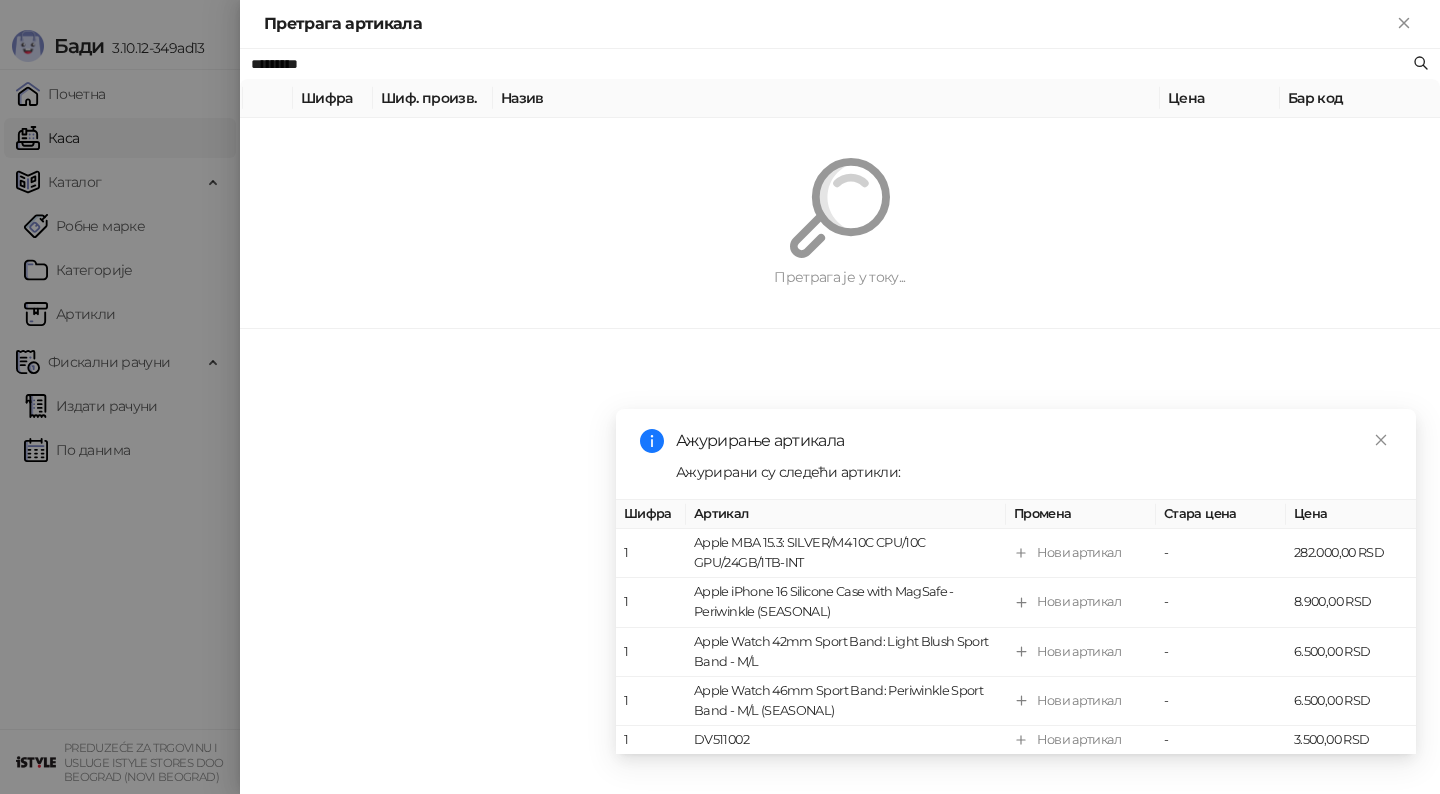 type on "*********" 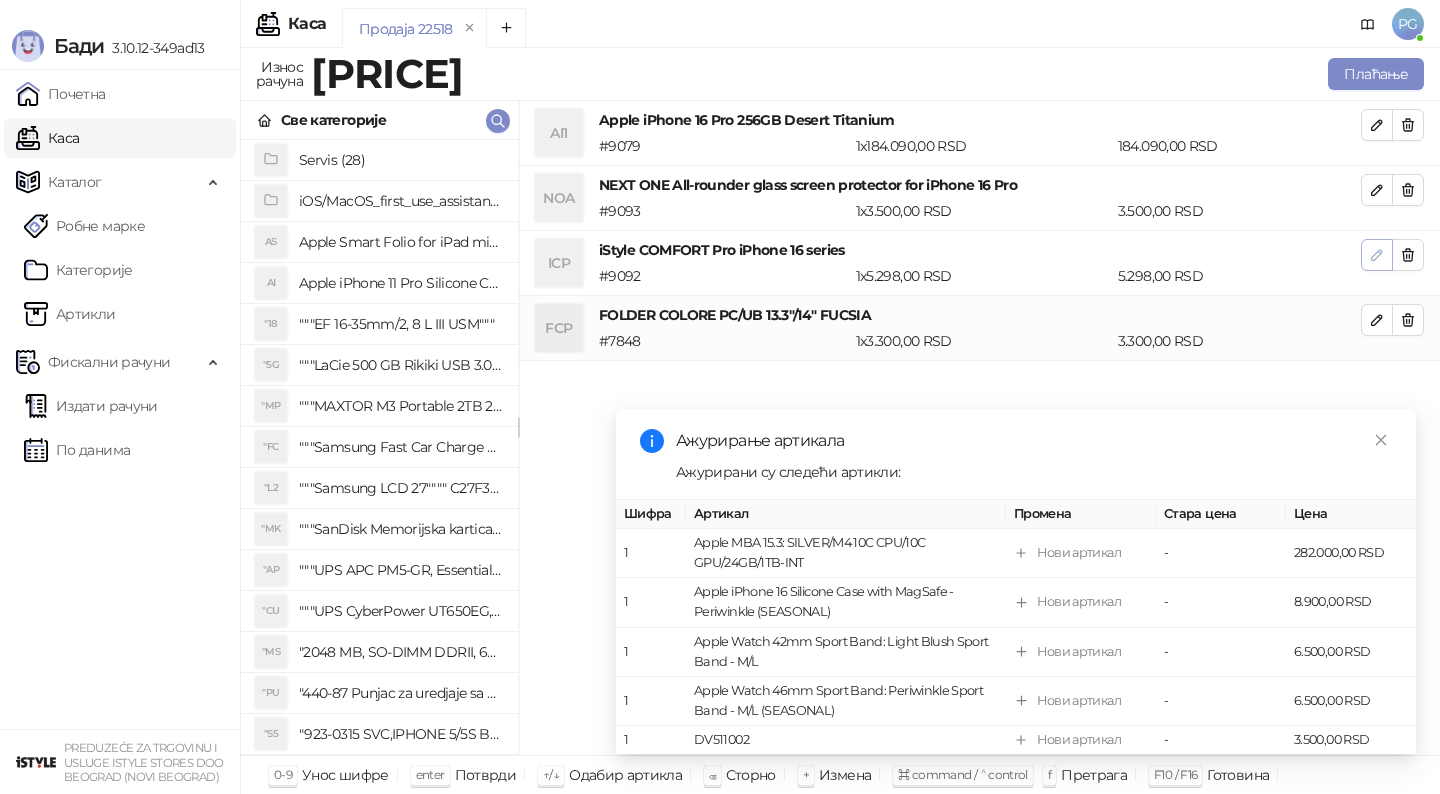 click 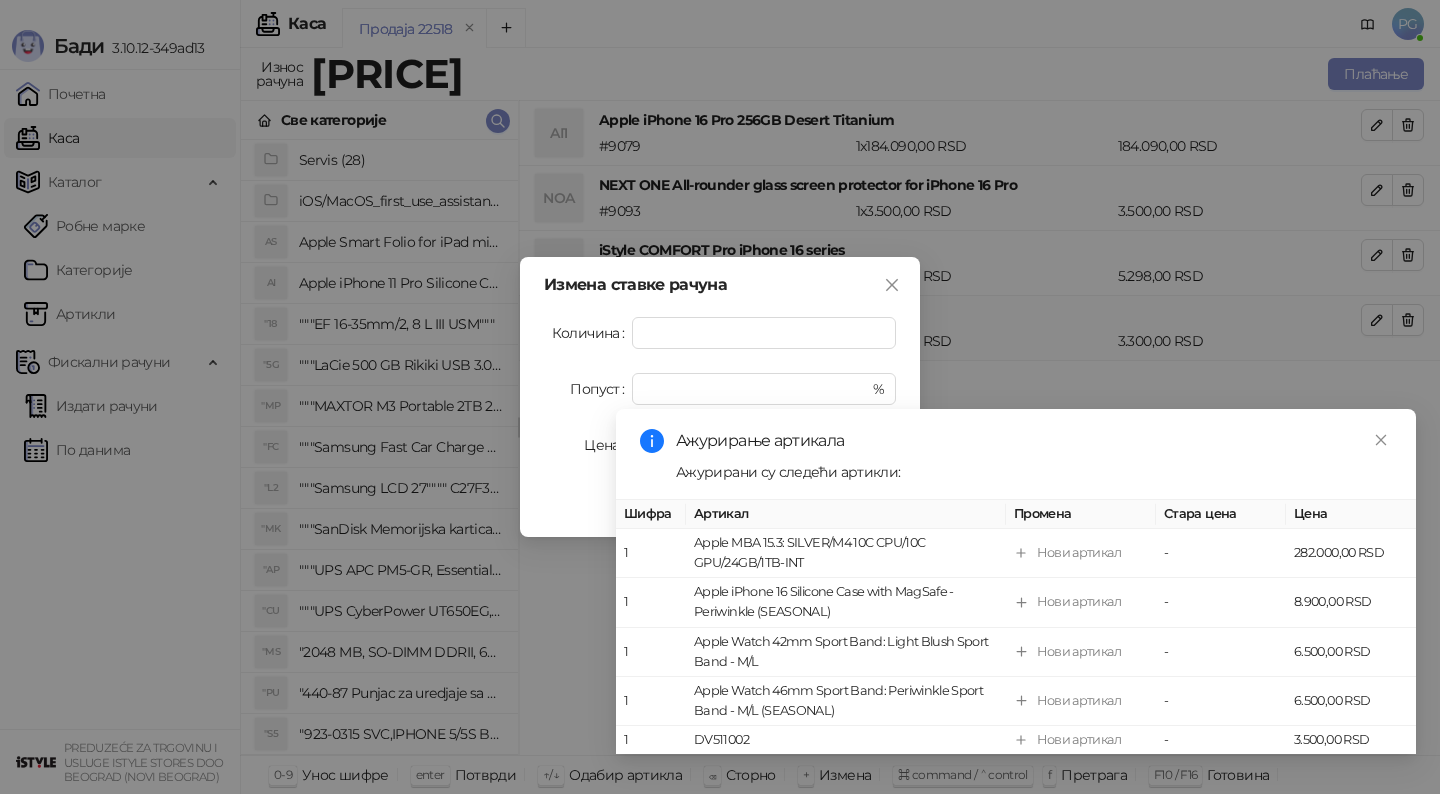 click on "Измена ставке рачуна Количина * Попуст * % Цена **** RSD Откажи У реду" at bounding box center (720, 397) 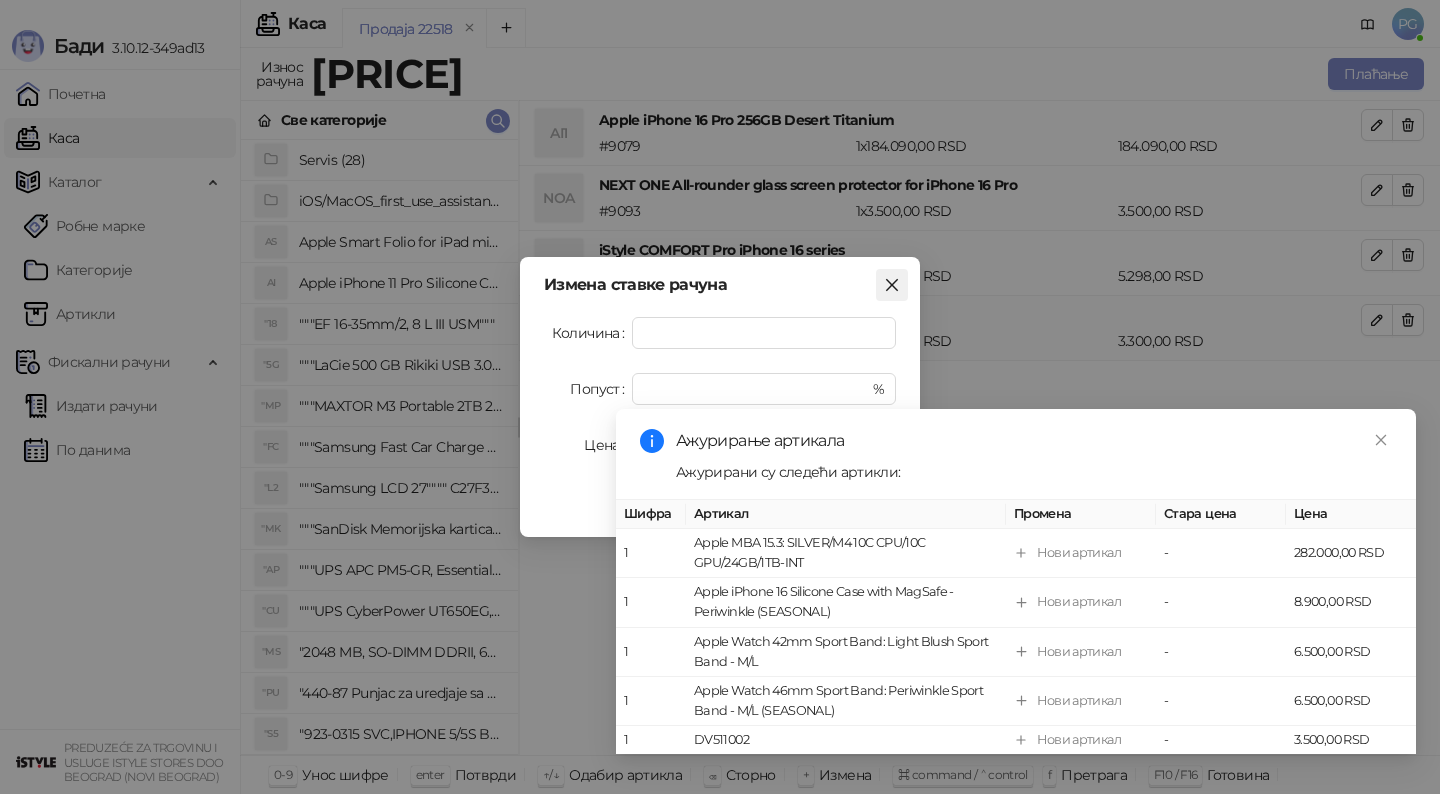 click at bounding box center (892, 285) 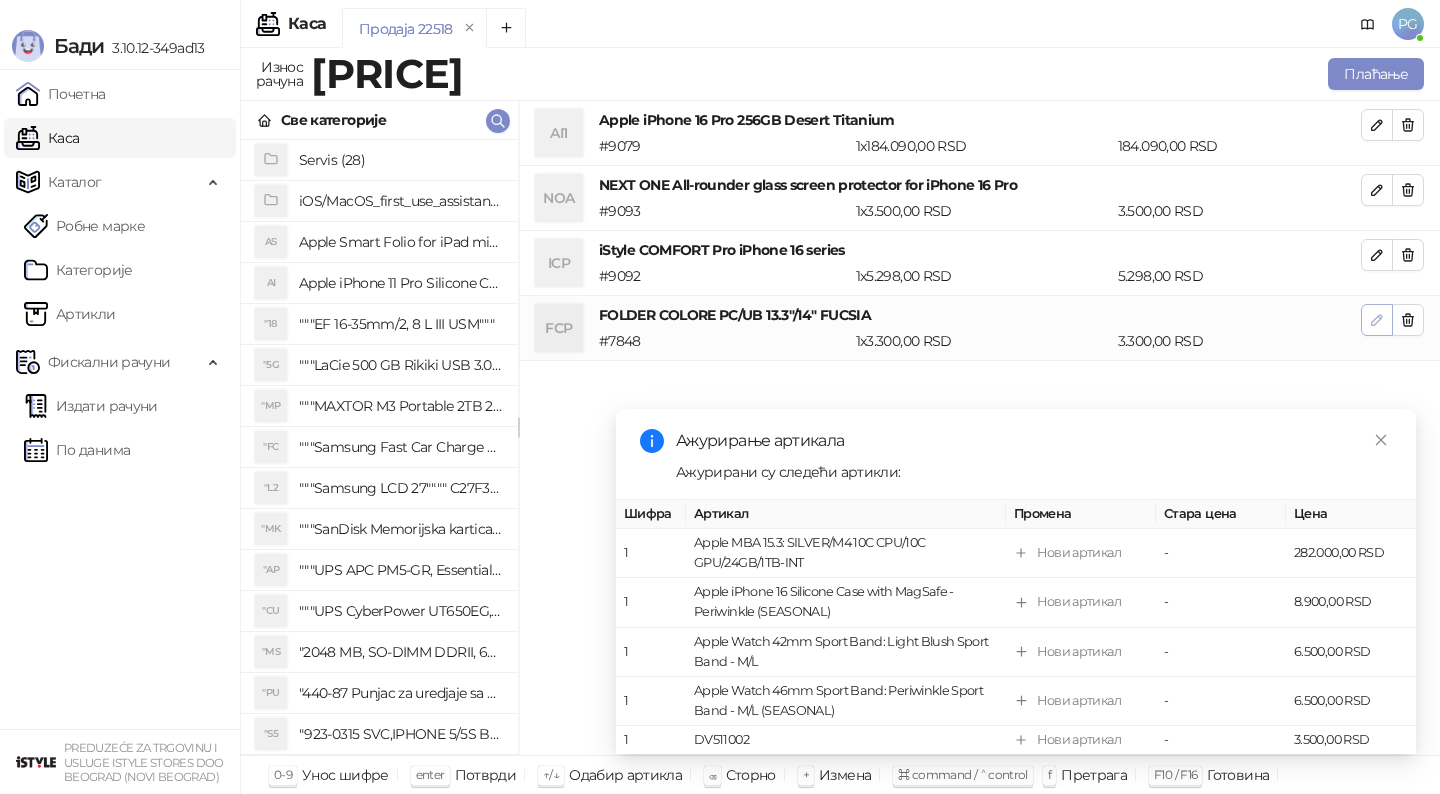 click 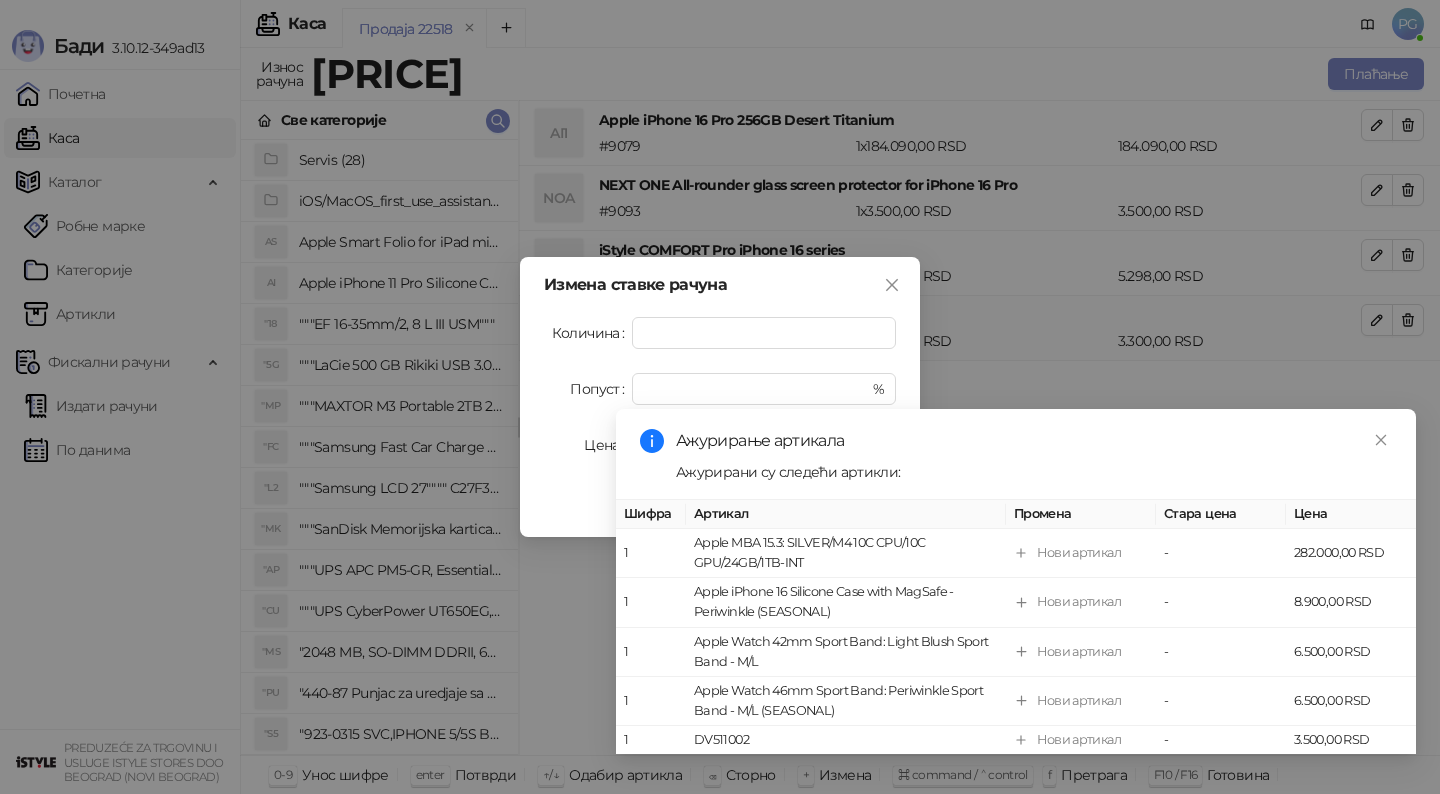 click on "Ажурирање артикала Ажурирани су следећи артикли: Шифра Артикал Промена Стара цена Цена           1 Apple MBA 15.3: SILVER/M4 10C CPU/10C GPU/24GB/1TB-INT     Нови артикал - [PRICE] RSD 1 Apple iPhone 16 Silicone Case with MagSafe - Periwinkle (SEASONAL)     Нови артикал - [PRICE] RSD 1 Apple Watch 42mm Sport Band:  Light Blush Sport Band - M/L     Нови артикал - [PRICE] RSD 1 Apple Watch 46mm Sport Band: Periwinkle Sport Band - M/L (SEASONAL)     Нови артикал - [PRICE] RSD 1 DV511002     Нови артикал - [PRICE] RSD" at bounding box center [1016, 592] 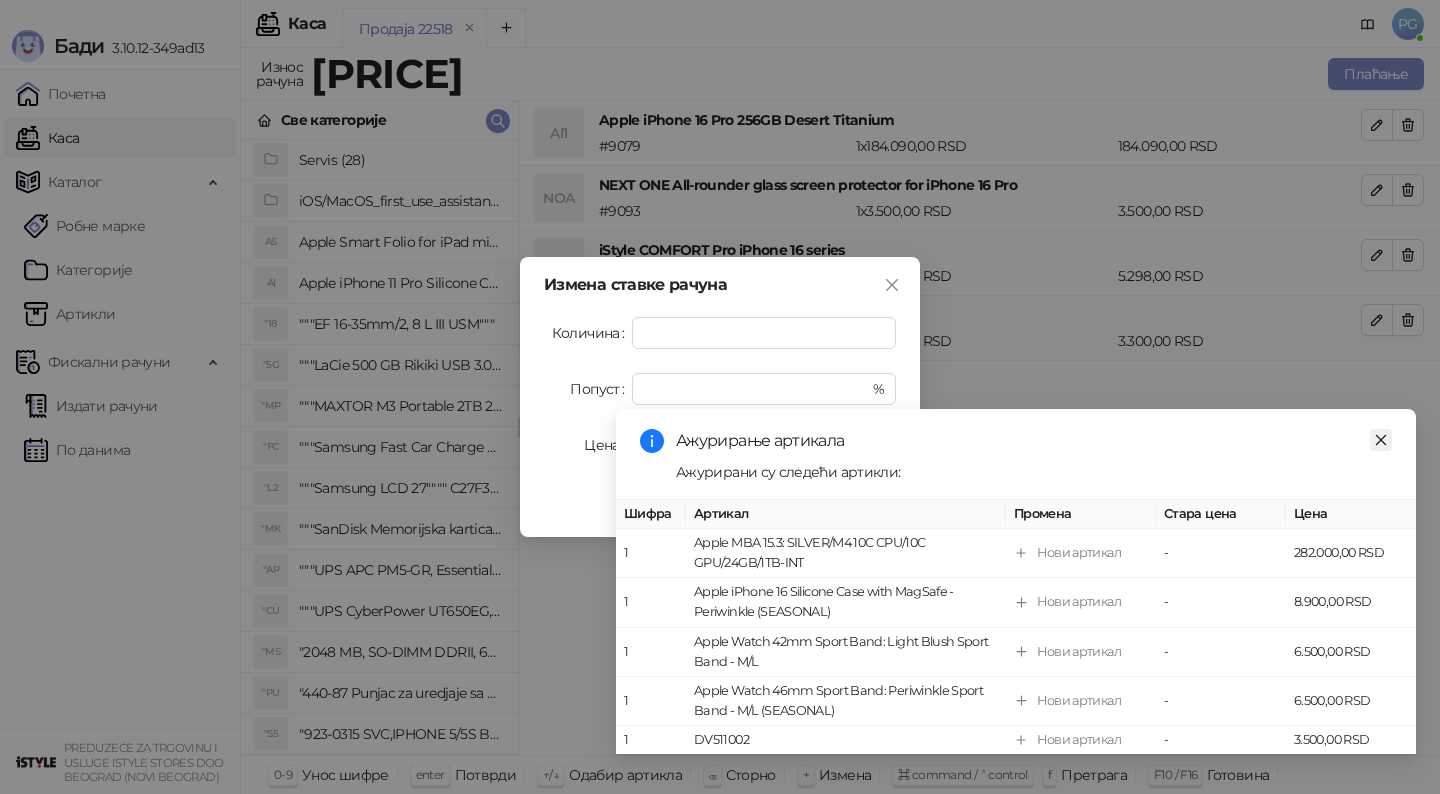 click at bounding box center [1381, 440] 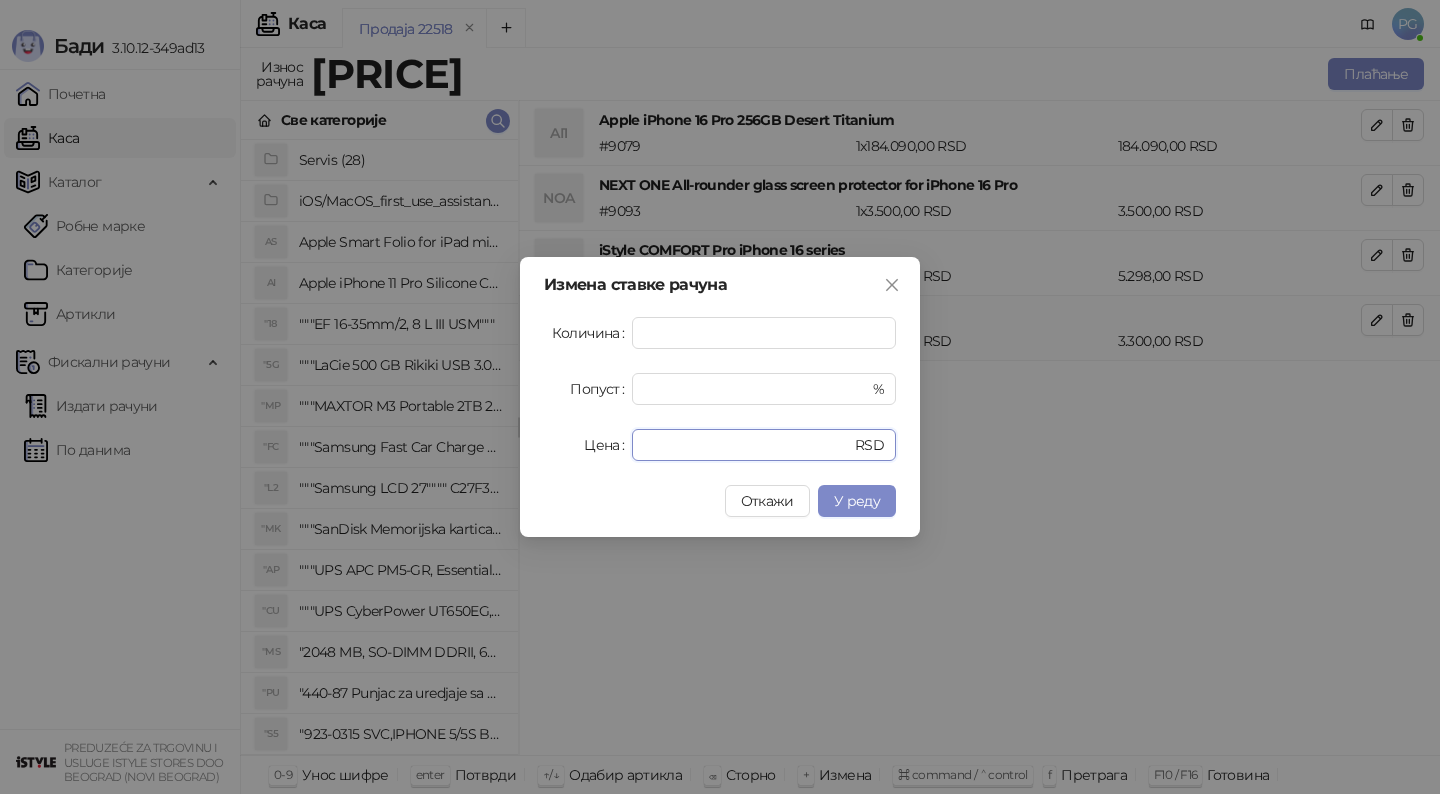 drag, startPoint x: 730, startPoint y: 447, endPoint x: 536, endPoint y: 446, distance: 194.00258 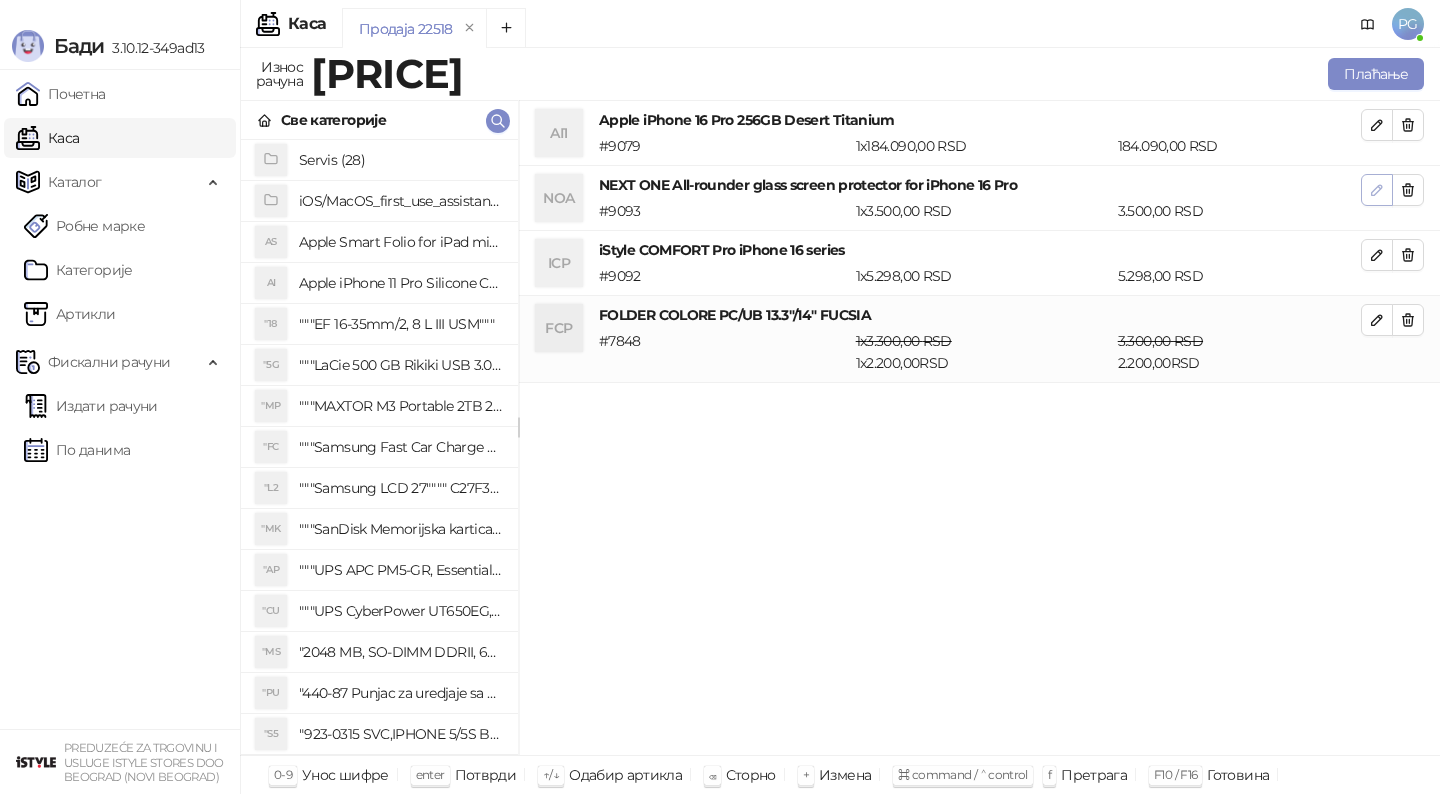 click 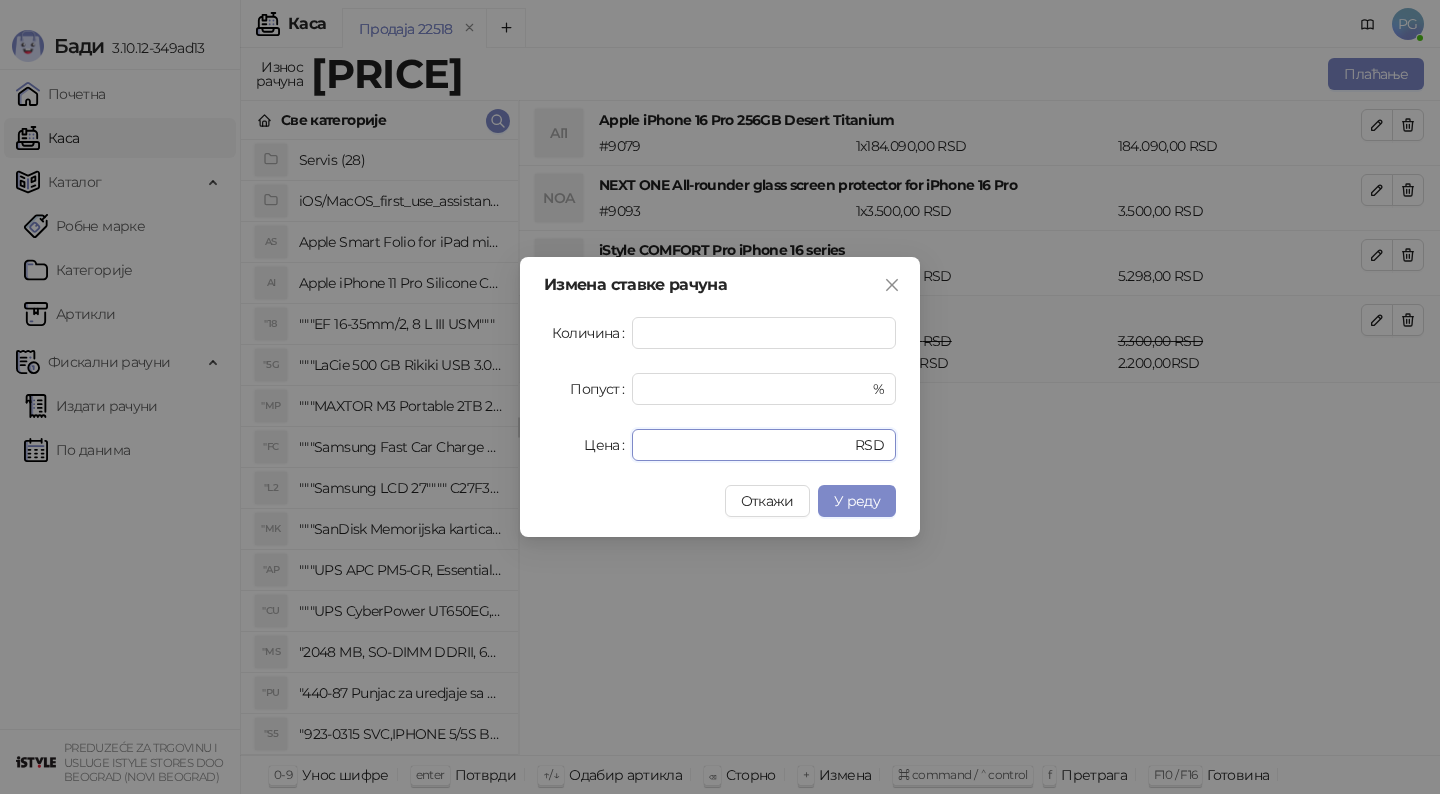 drag, startPoint x: 700, startPoint y: 447, endPoint x: 534, endPoint y: 430, distance: 166.86821 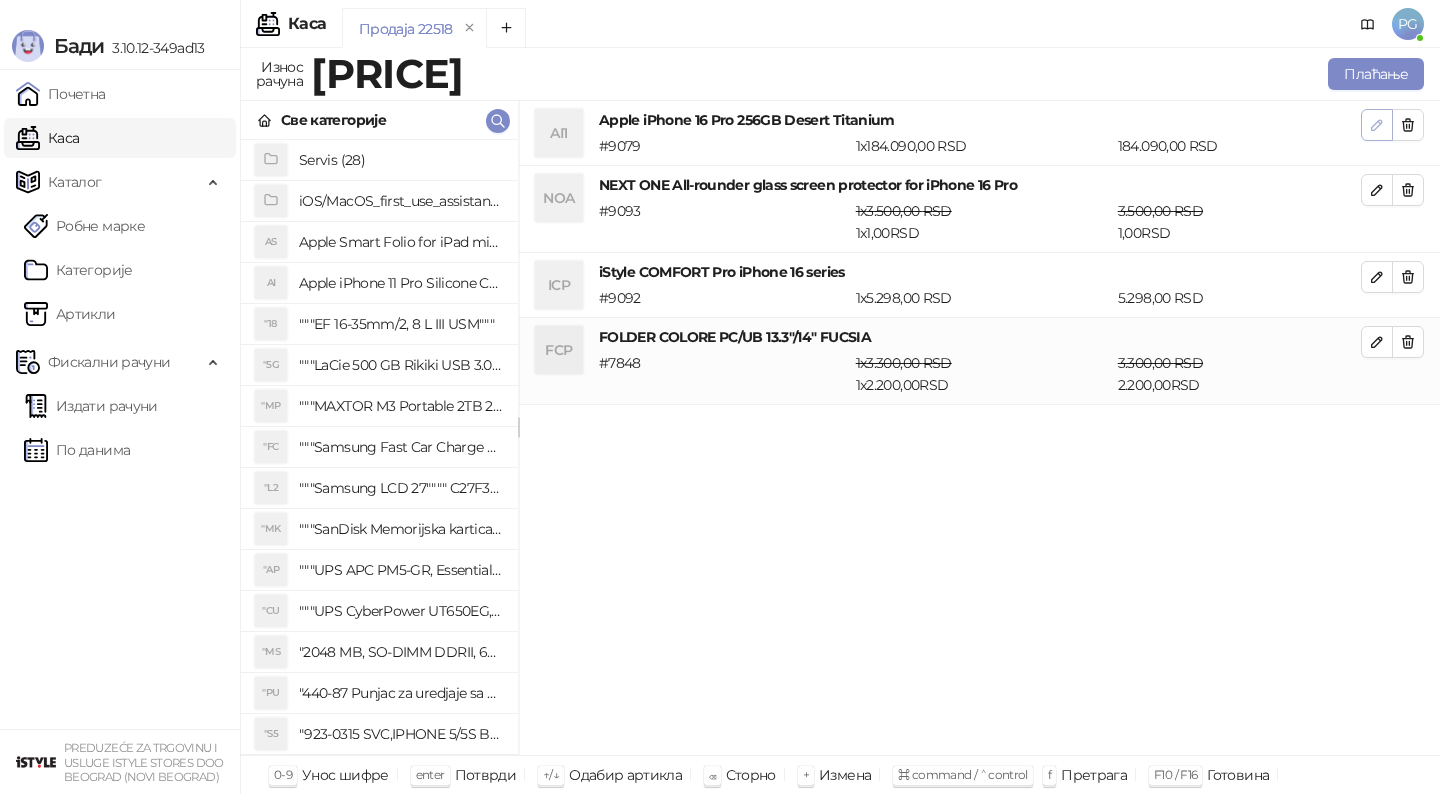 click 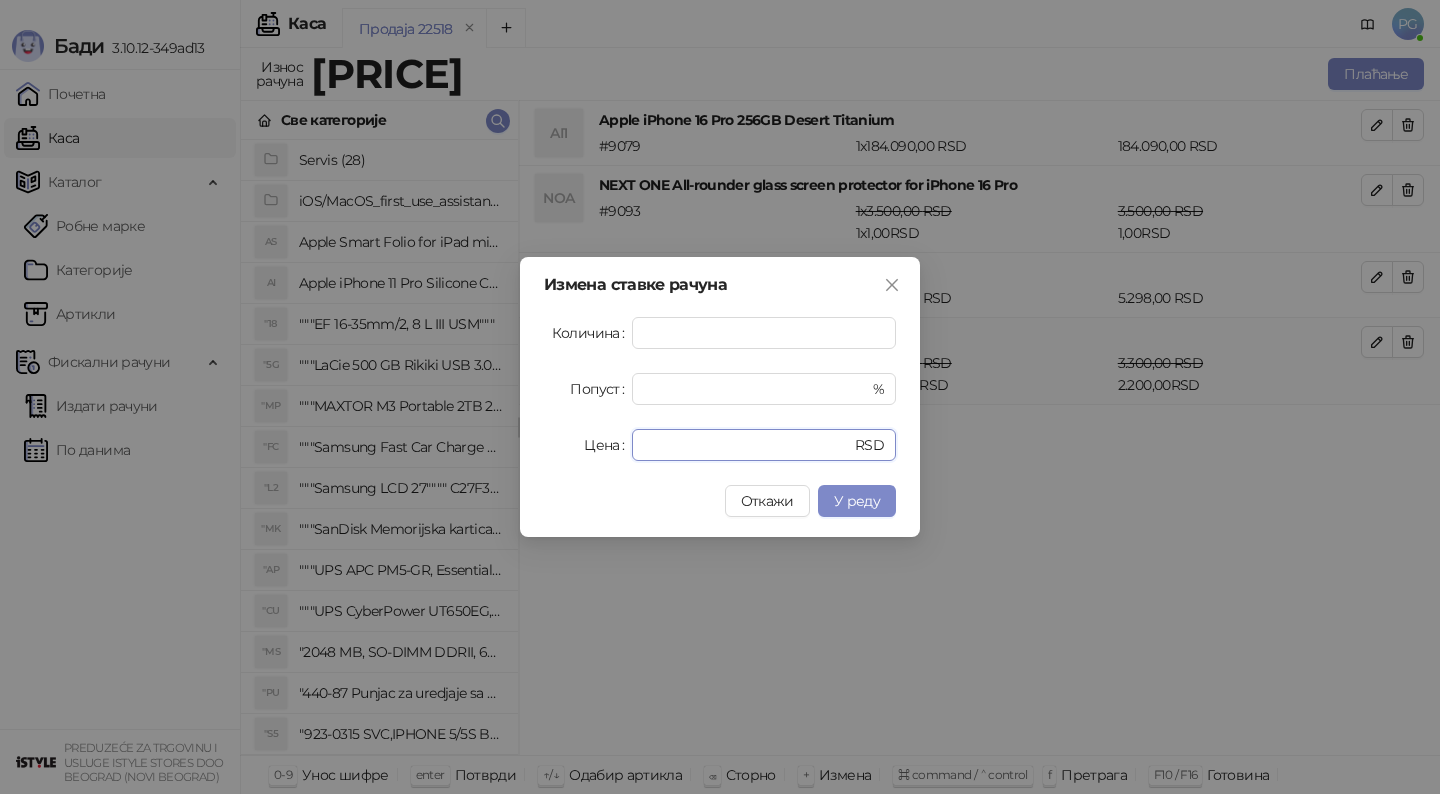 drag, startPoint x: 713, startPoint y: 442, endPoint x: 568, endPoint y: 441, distance: 145.00345 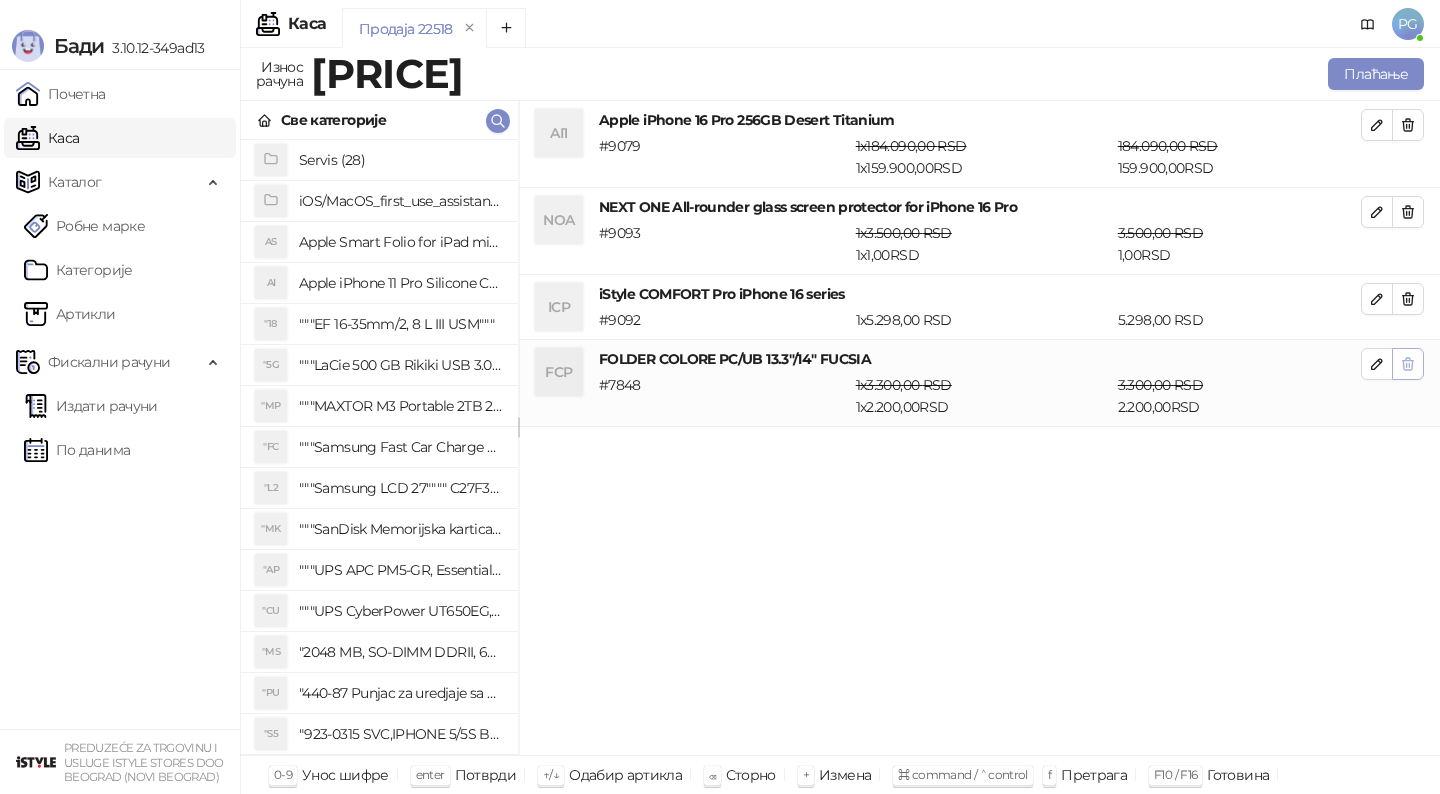 click at bounding box center (1408, 364) 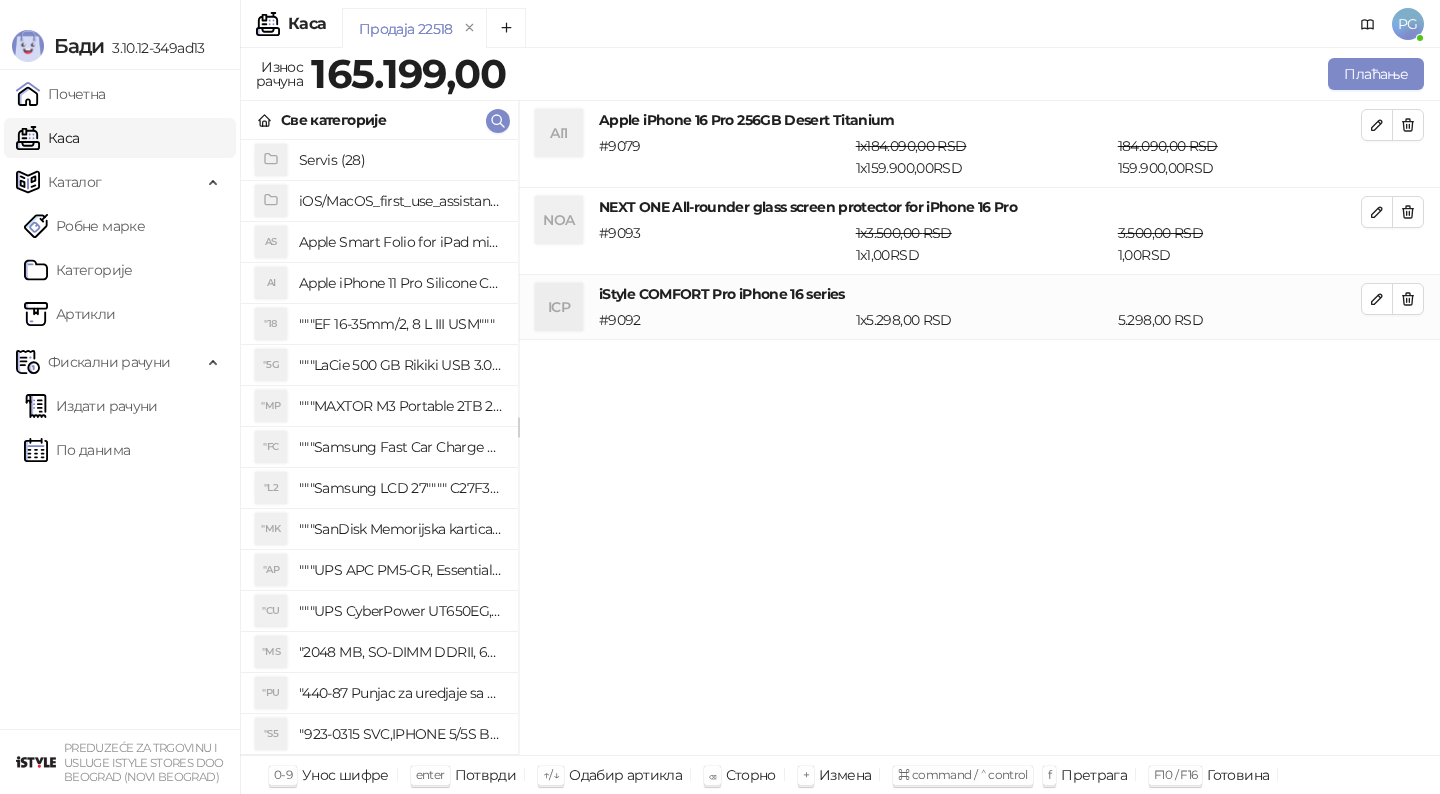 click on "Све категорије" at bounding box center [379, 120] 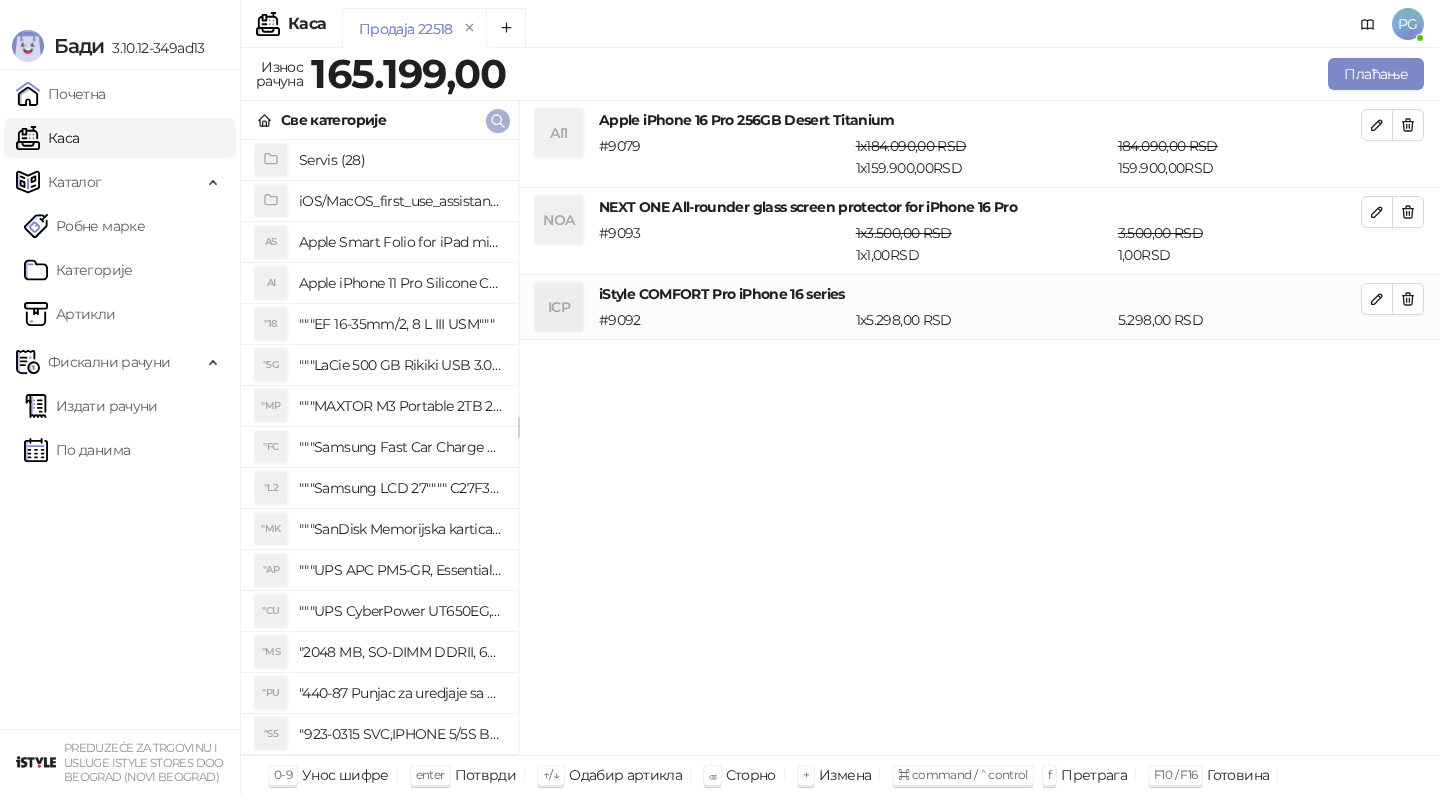 click at bounding box center (498, 121) 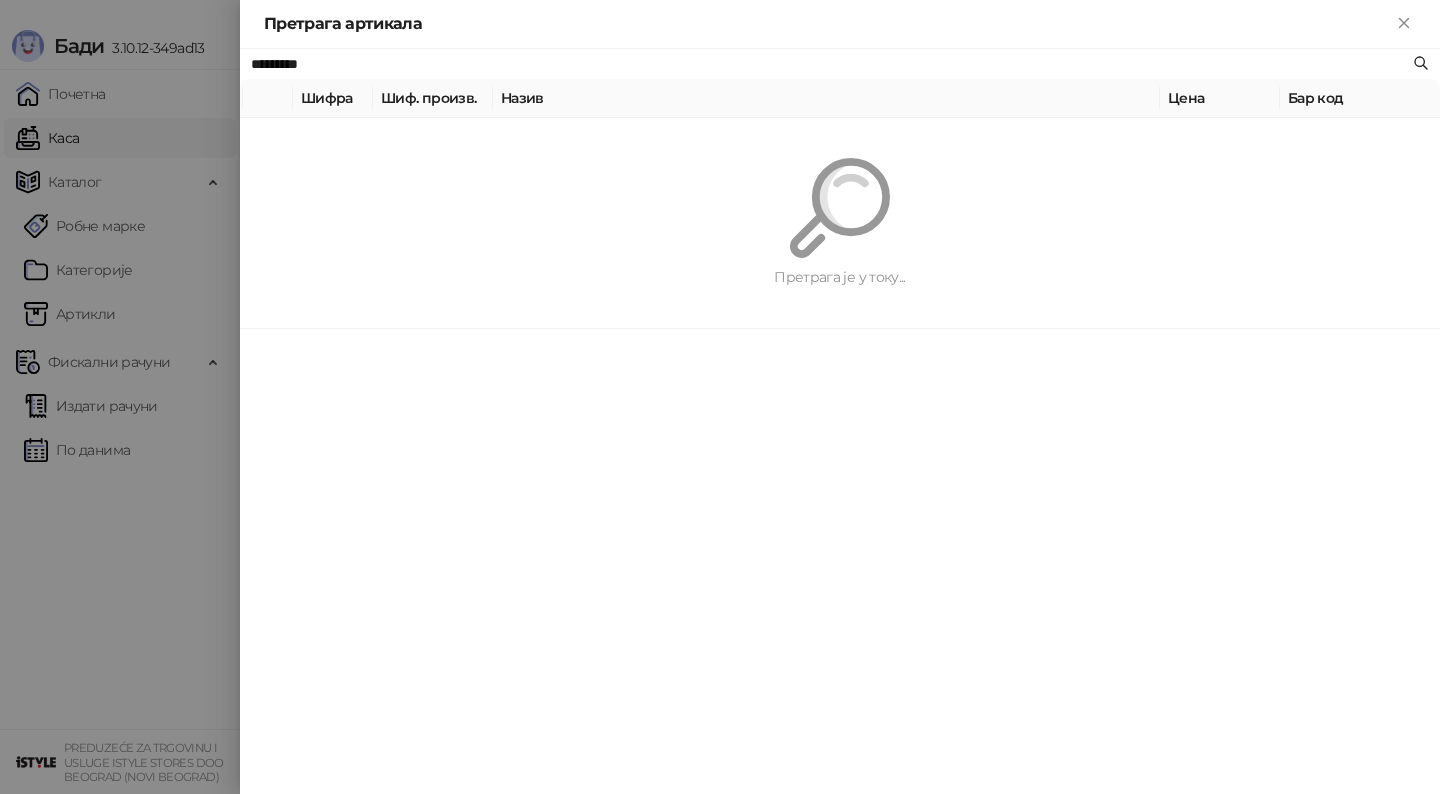 click on "Претрага артикала ********* Шифра Шиф. произв. Назив Цена Бар код               Претрага је у току..." at bounding box center [720, 397] 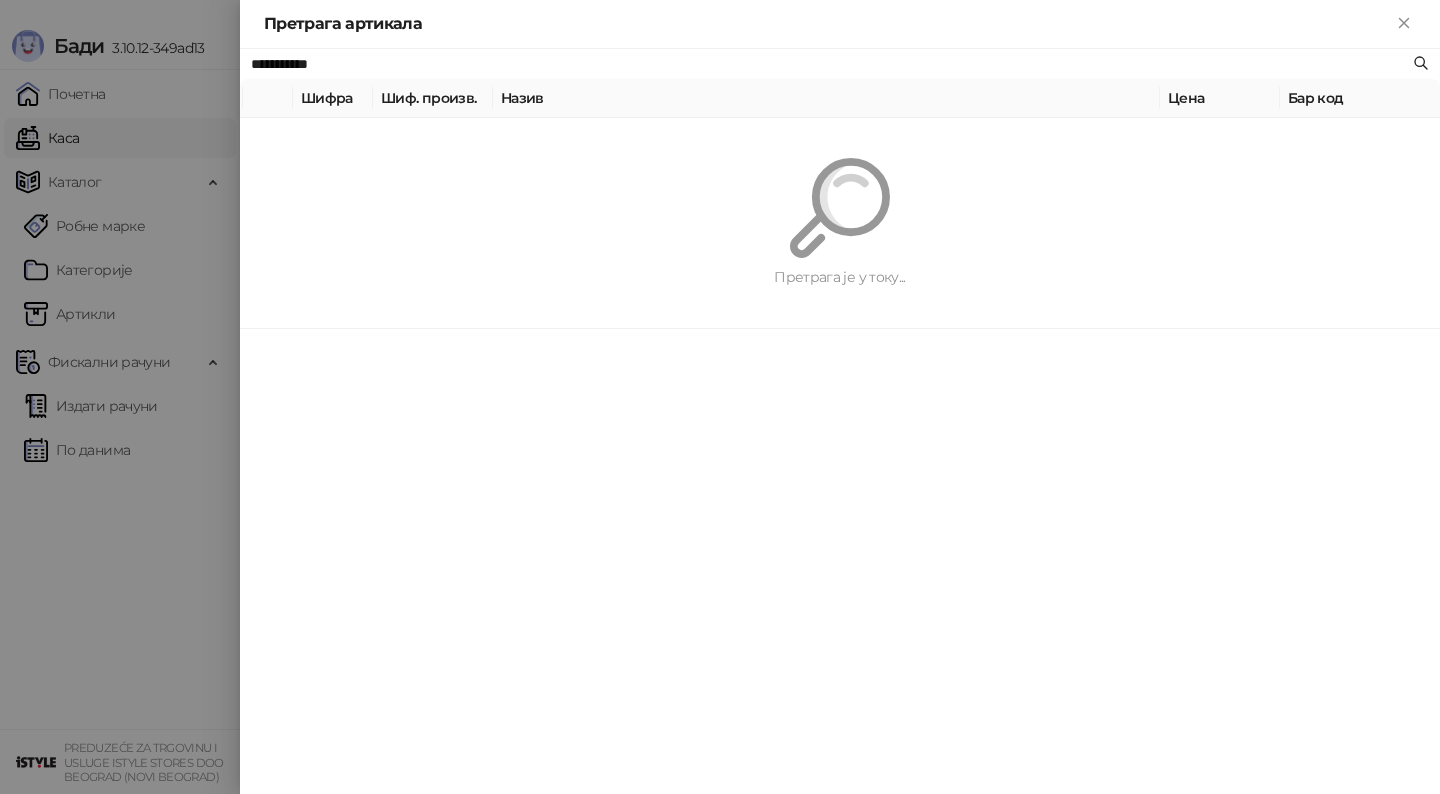 type on "**********" 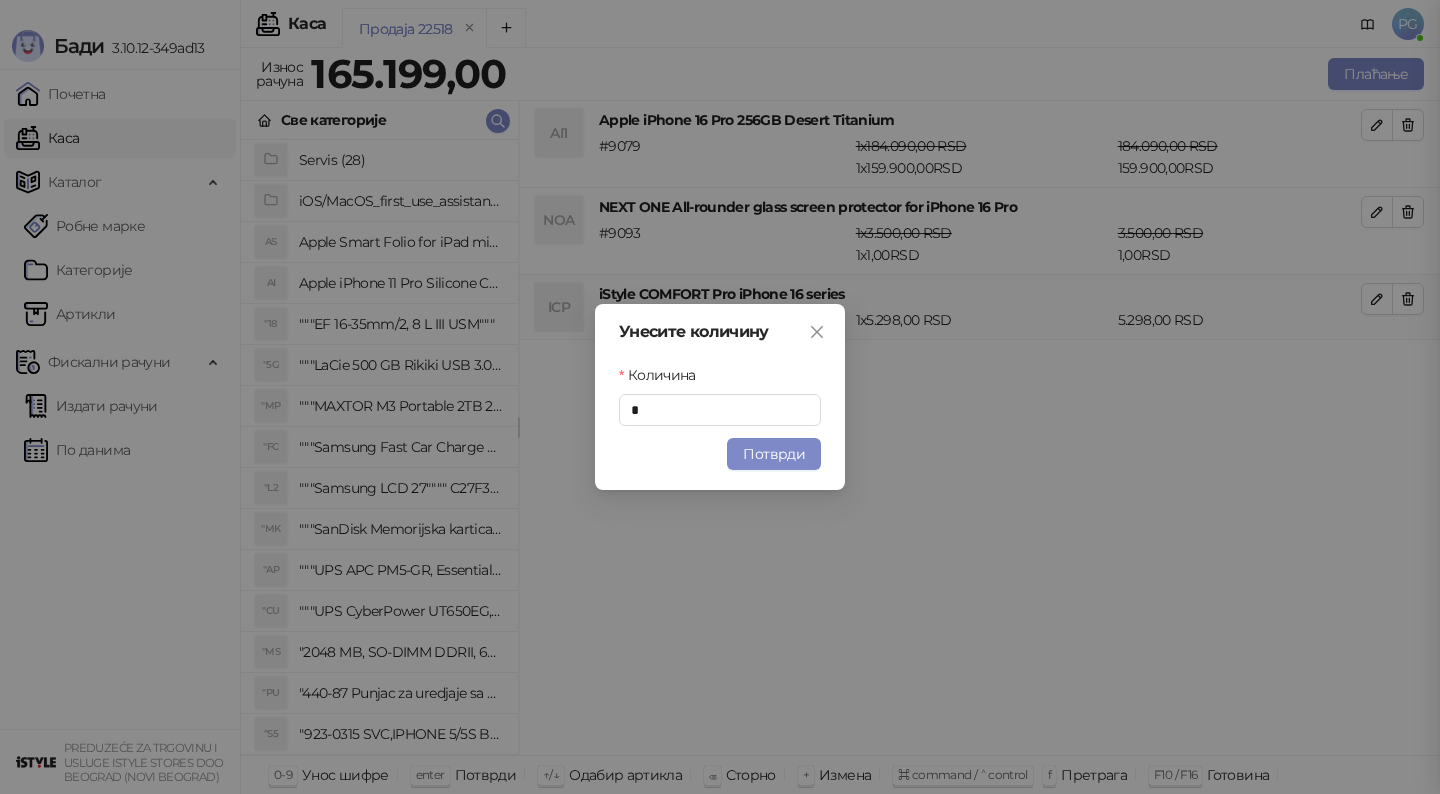 type 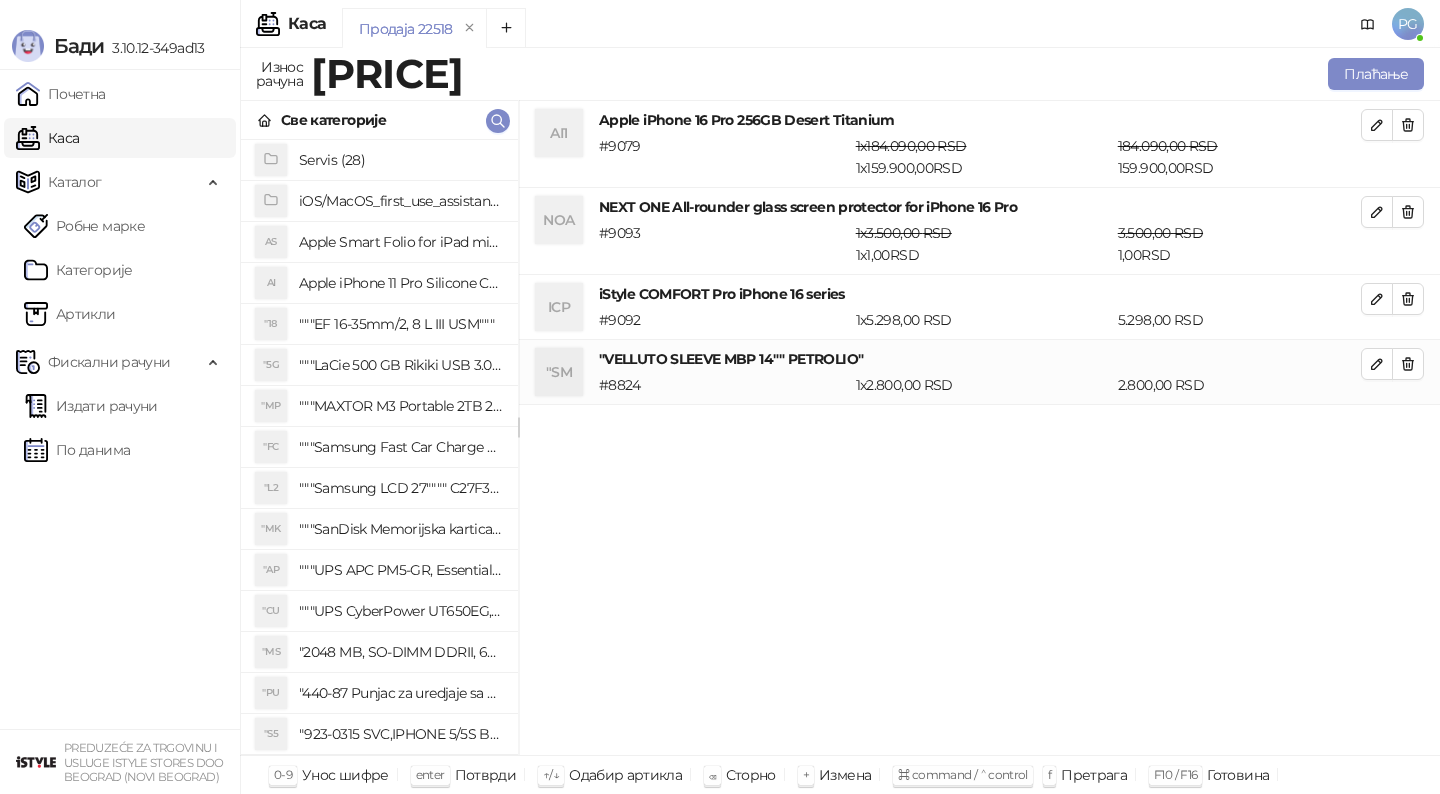 click on "Све категорије" at bounding box center [379, 120] 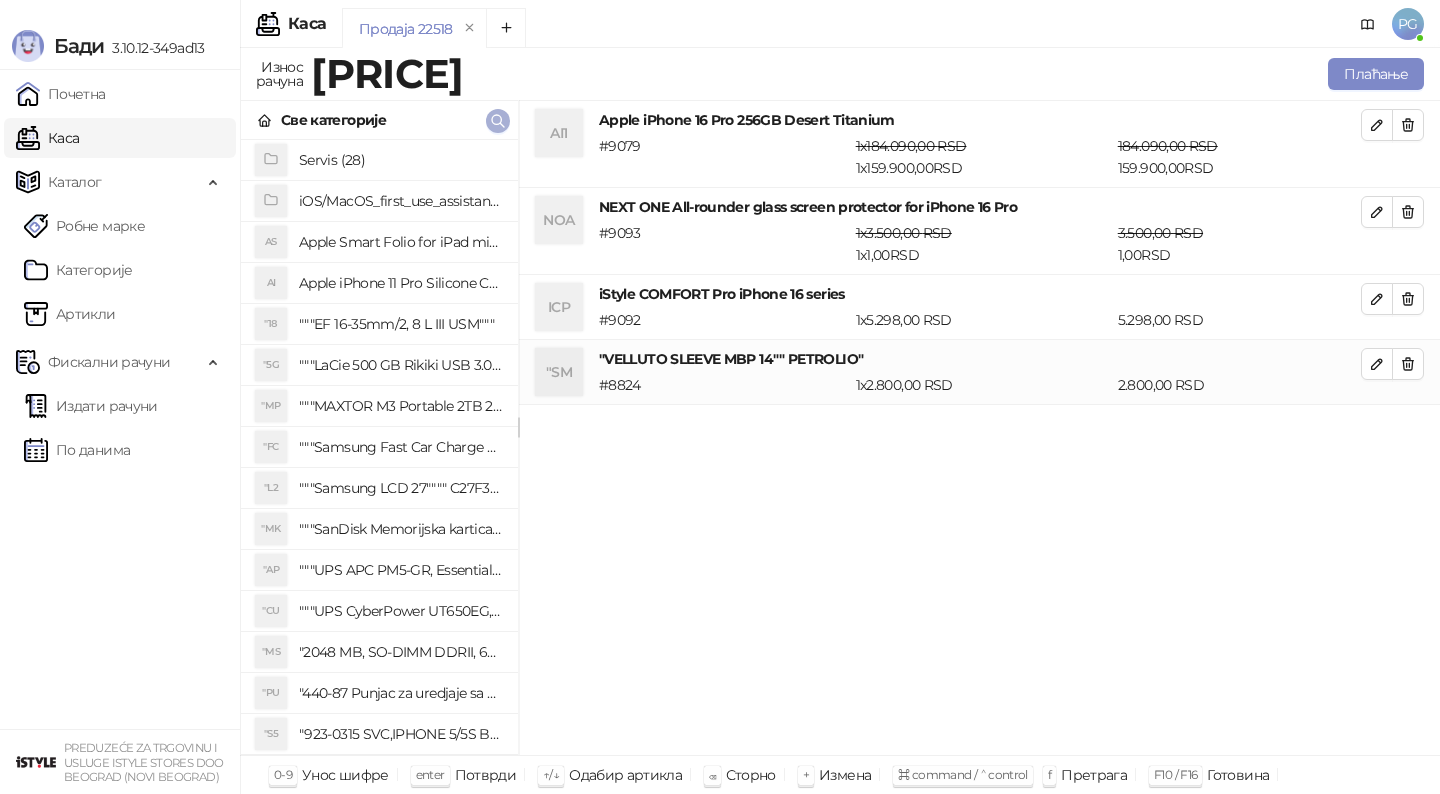 click 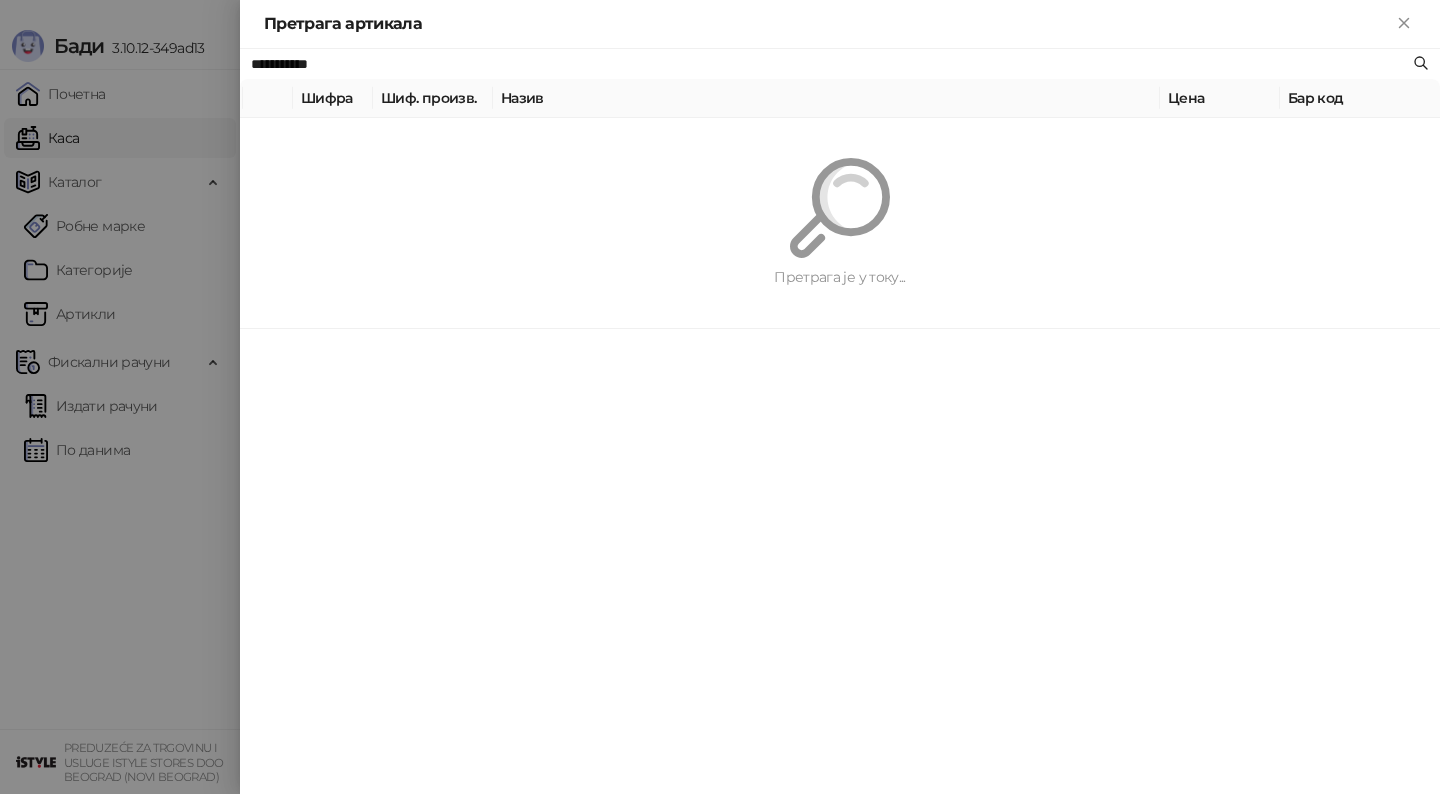 paste on "****" 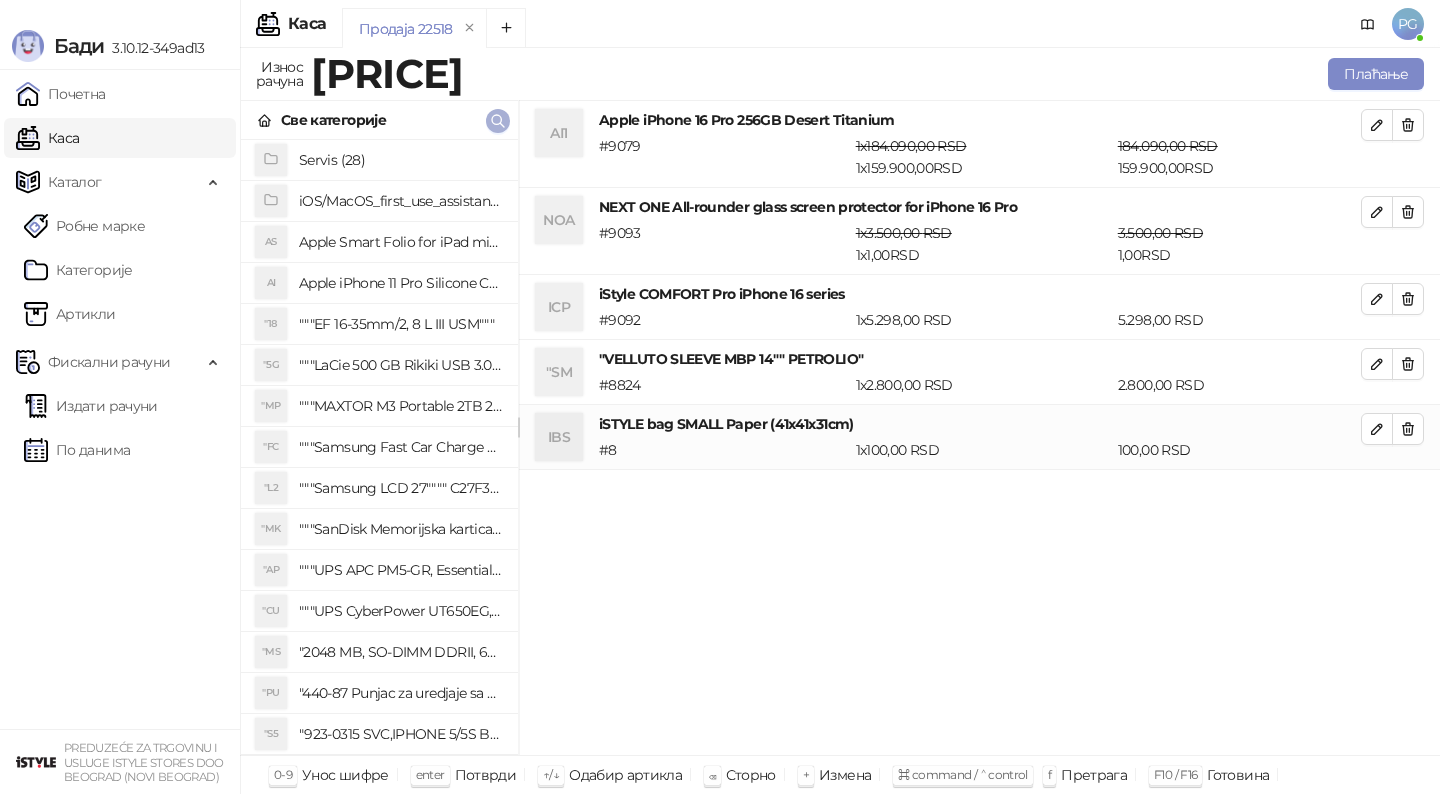click 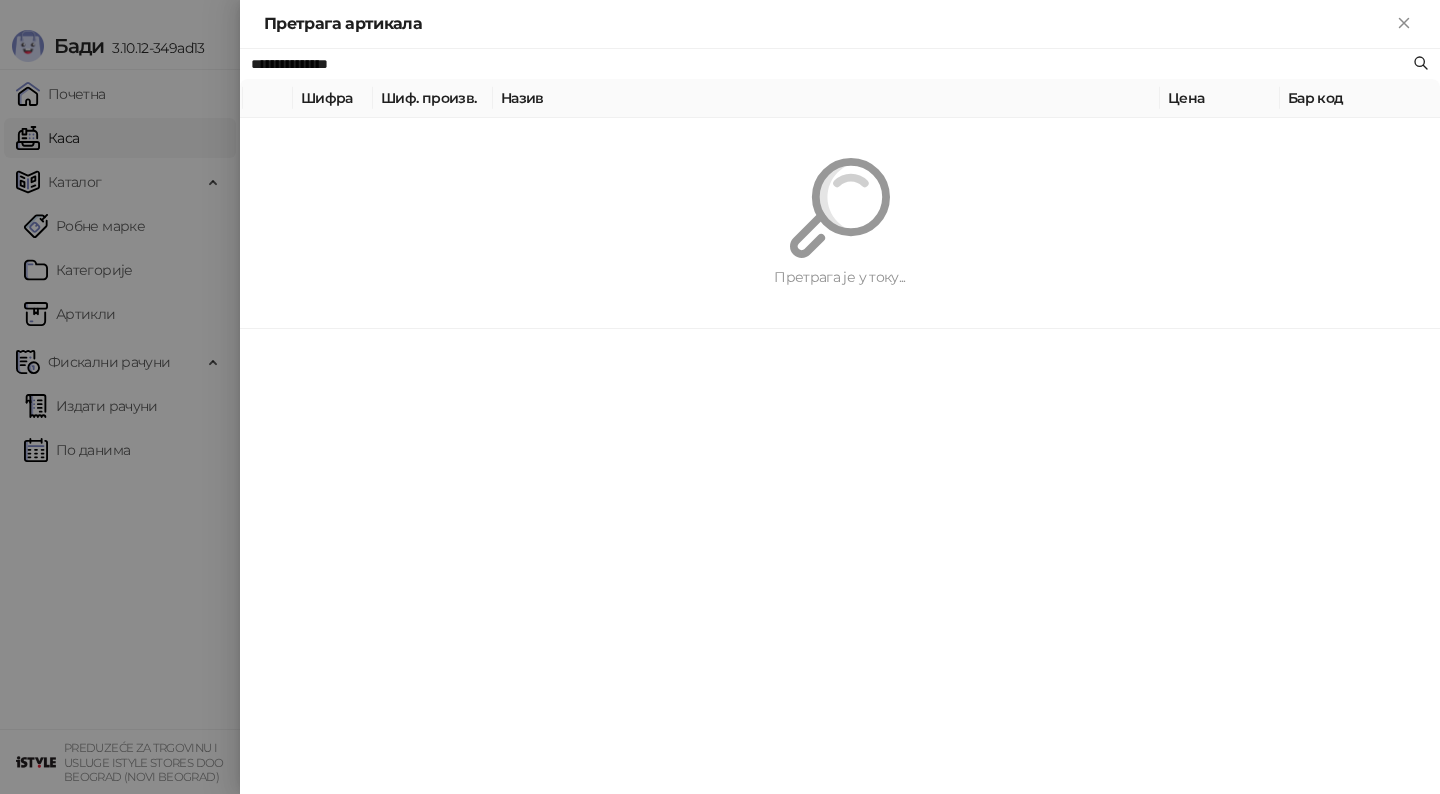 paste on "**********" 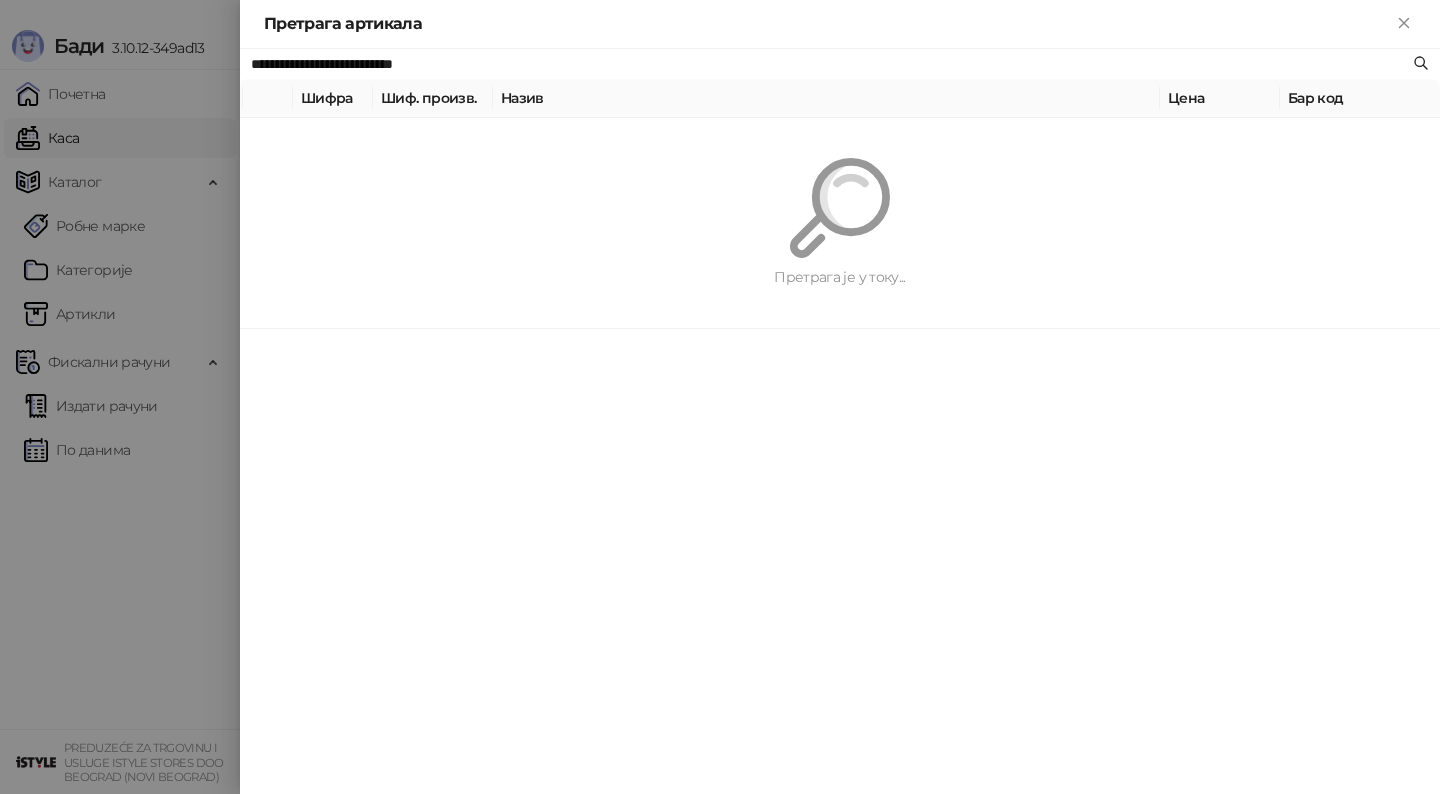 type on "**********" 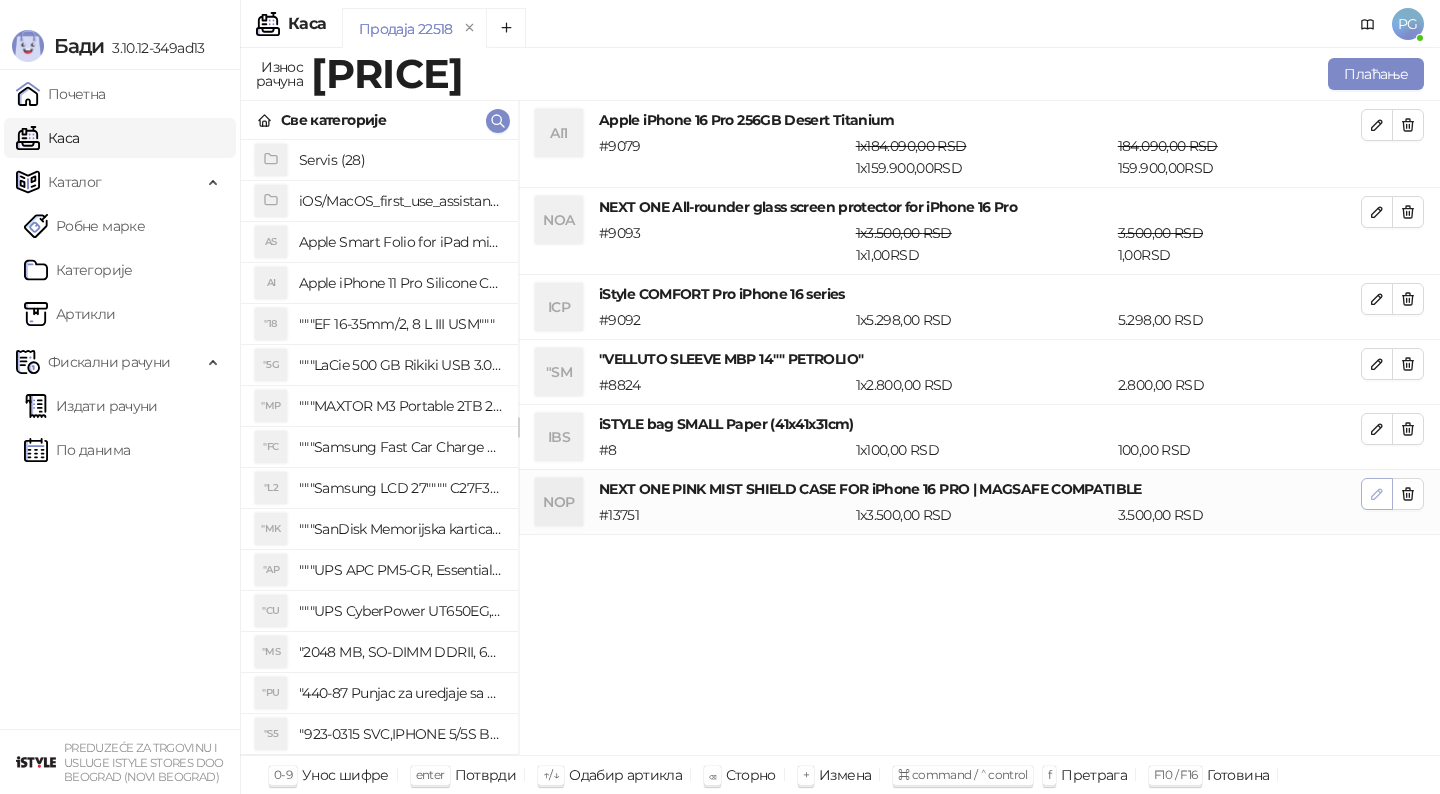 click 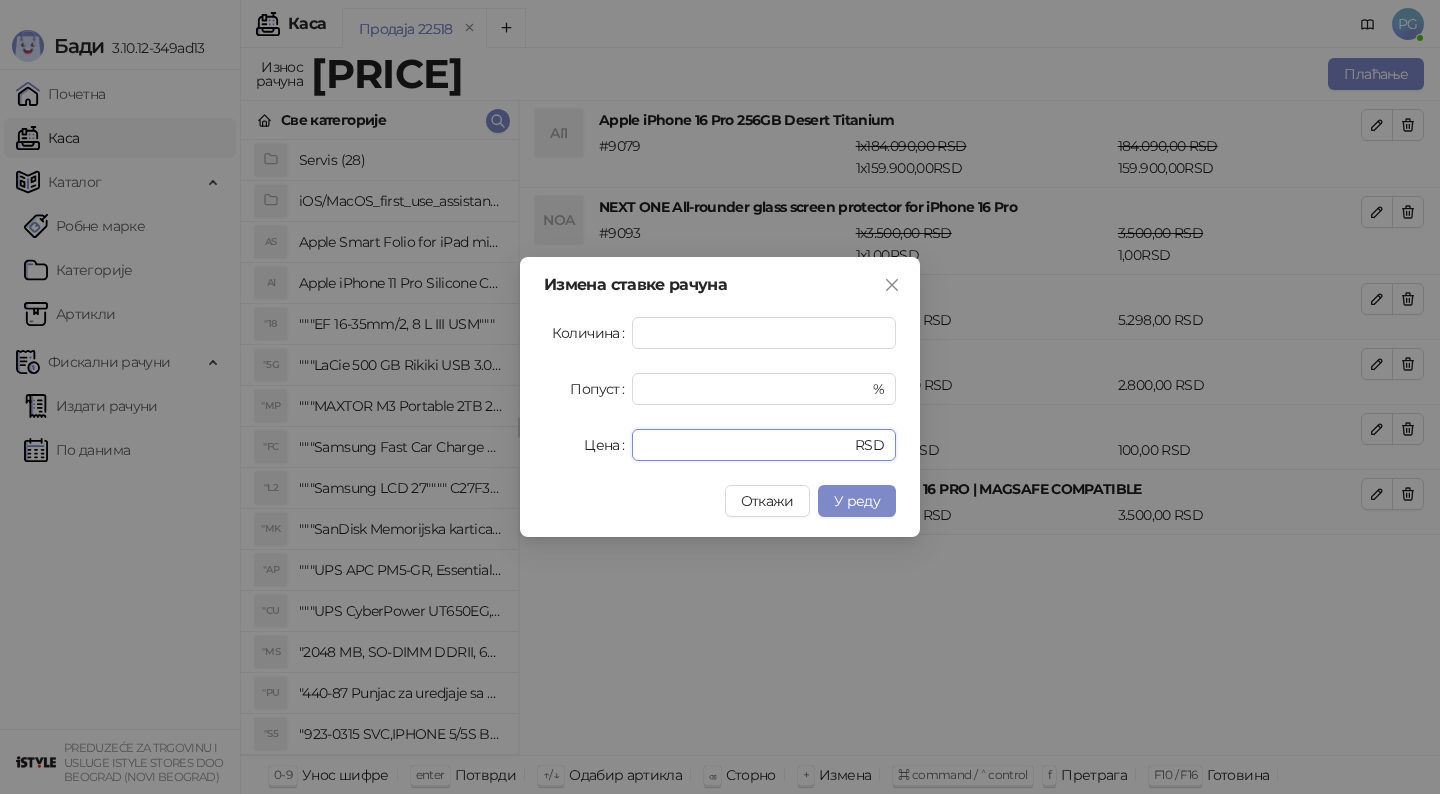 drag, startPoint x: 715, startPoint y: 432, endPoint x: 488, endPoint y: 462, distance: 228.9738 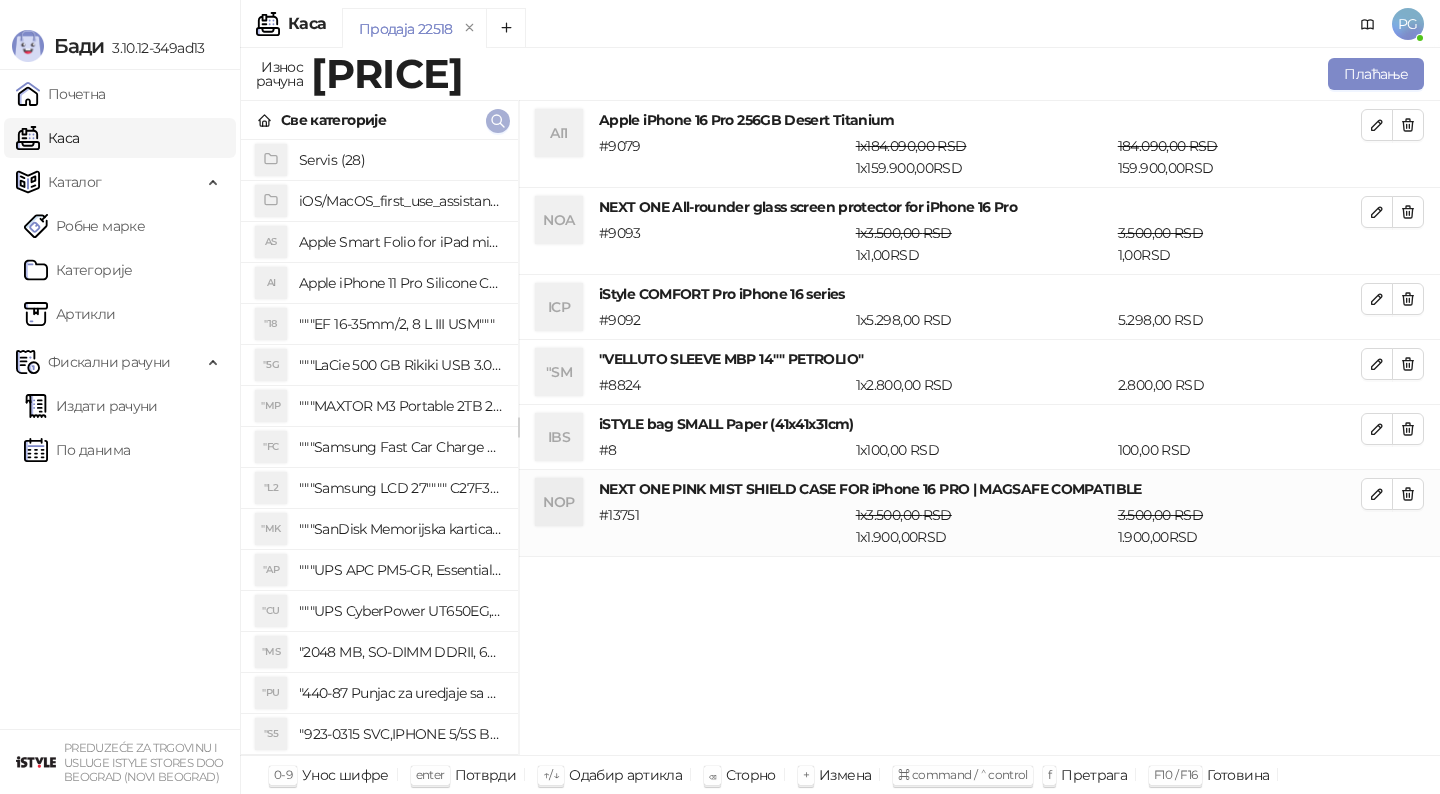 click 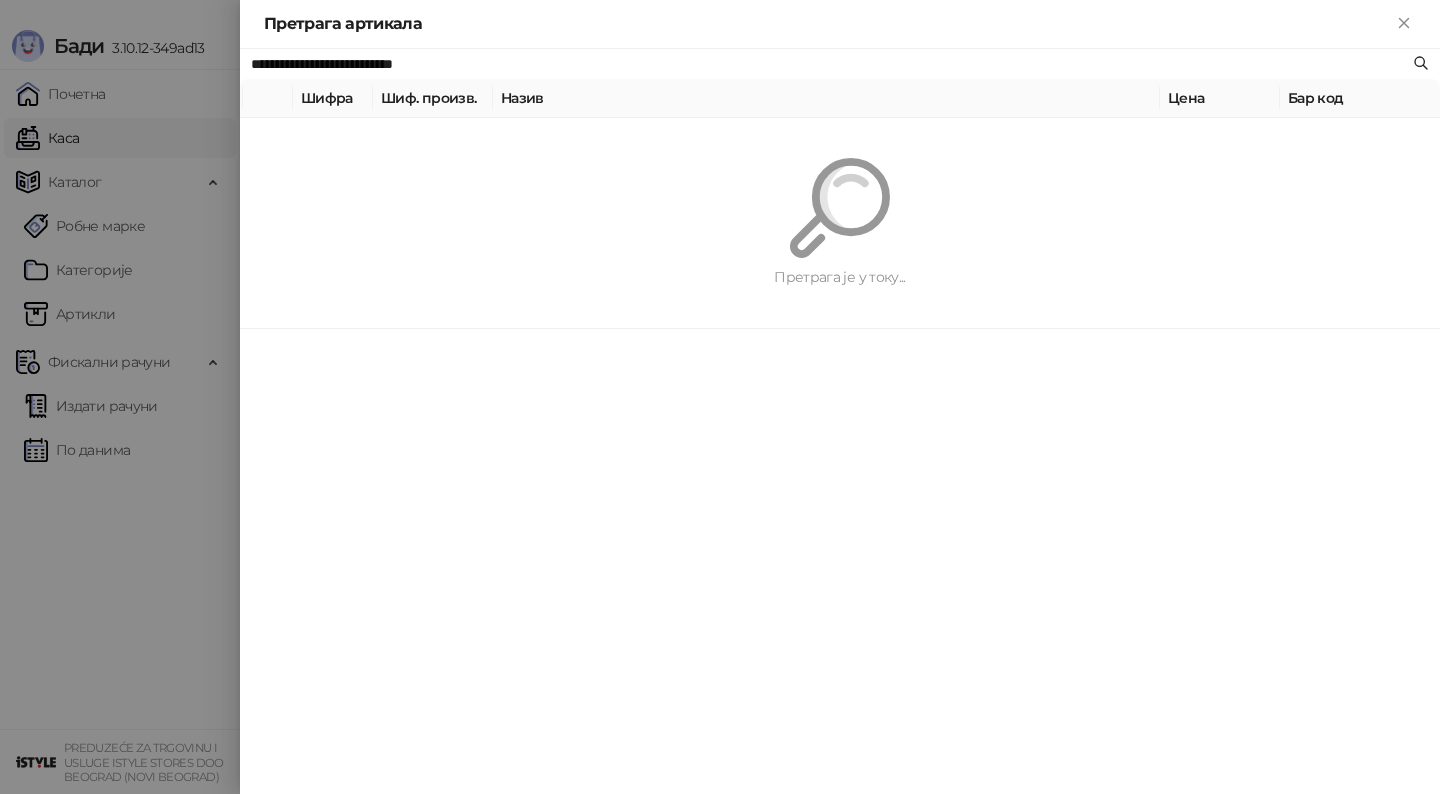 paste 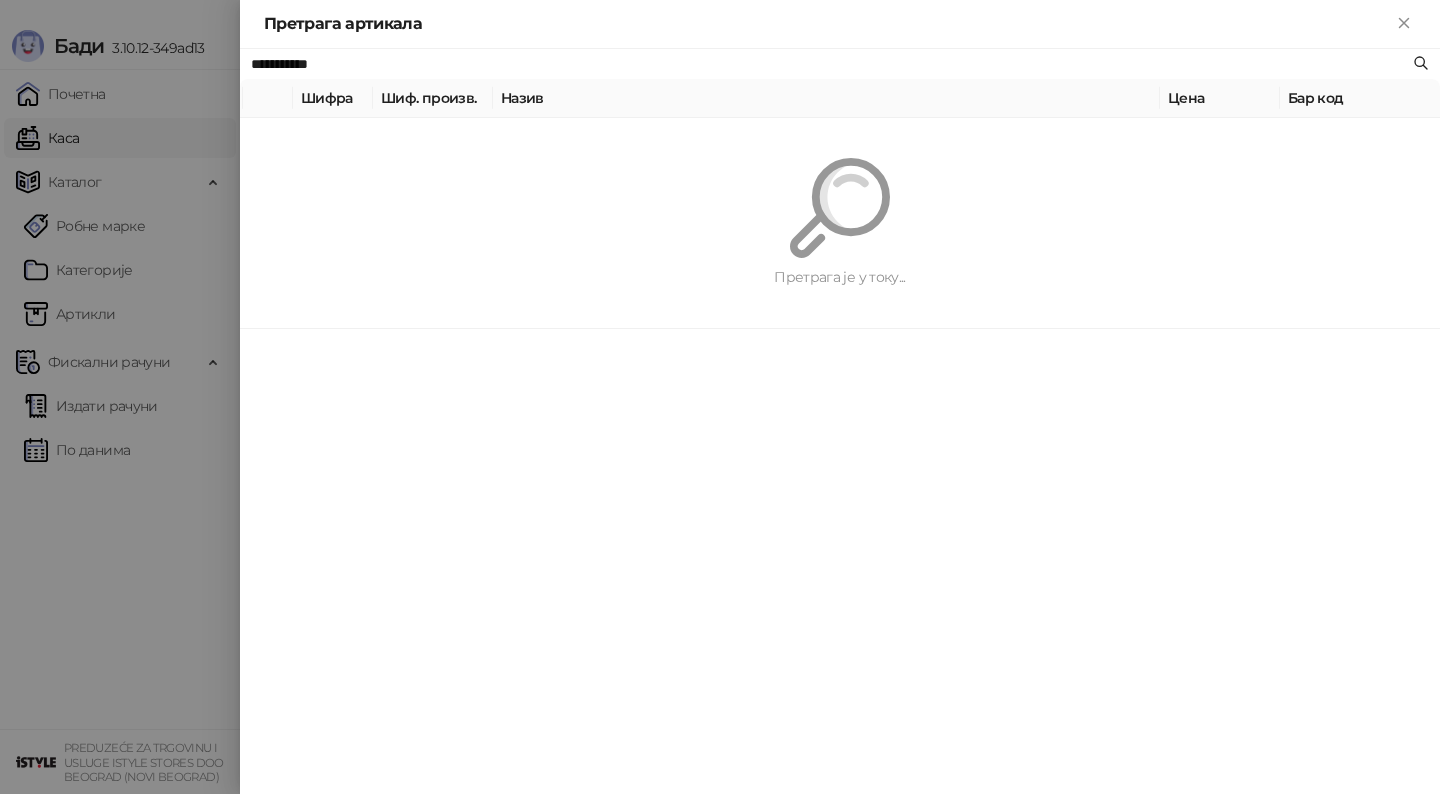 type on "**********" 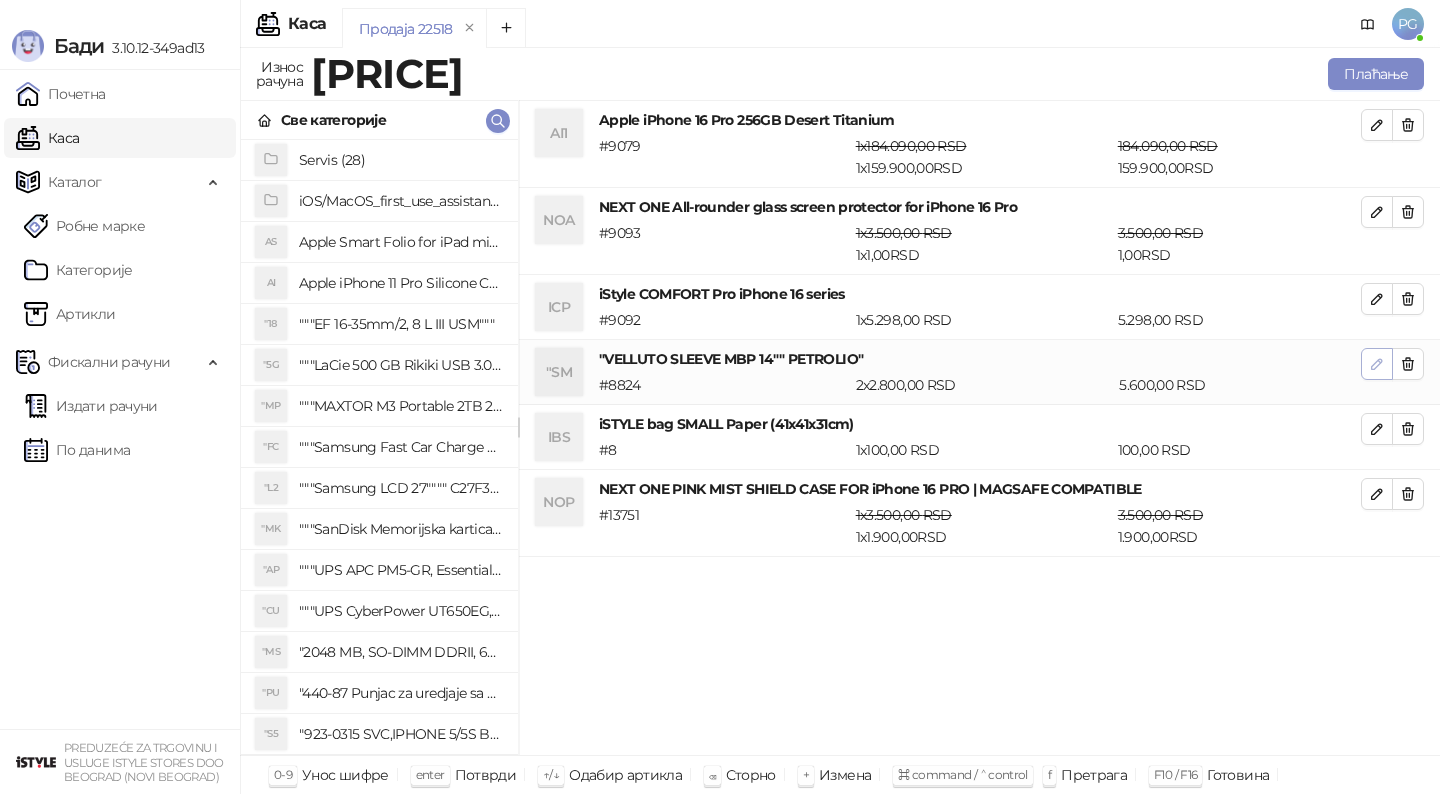 click 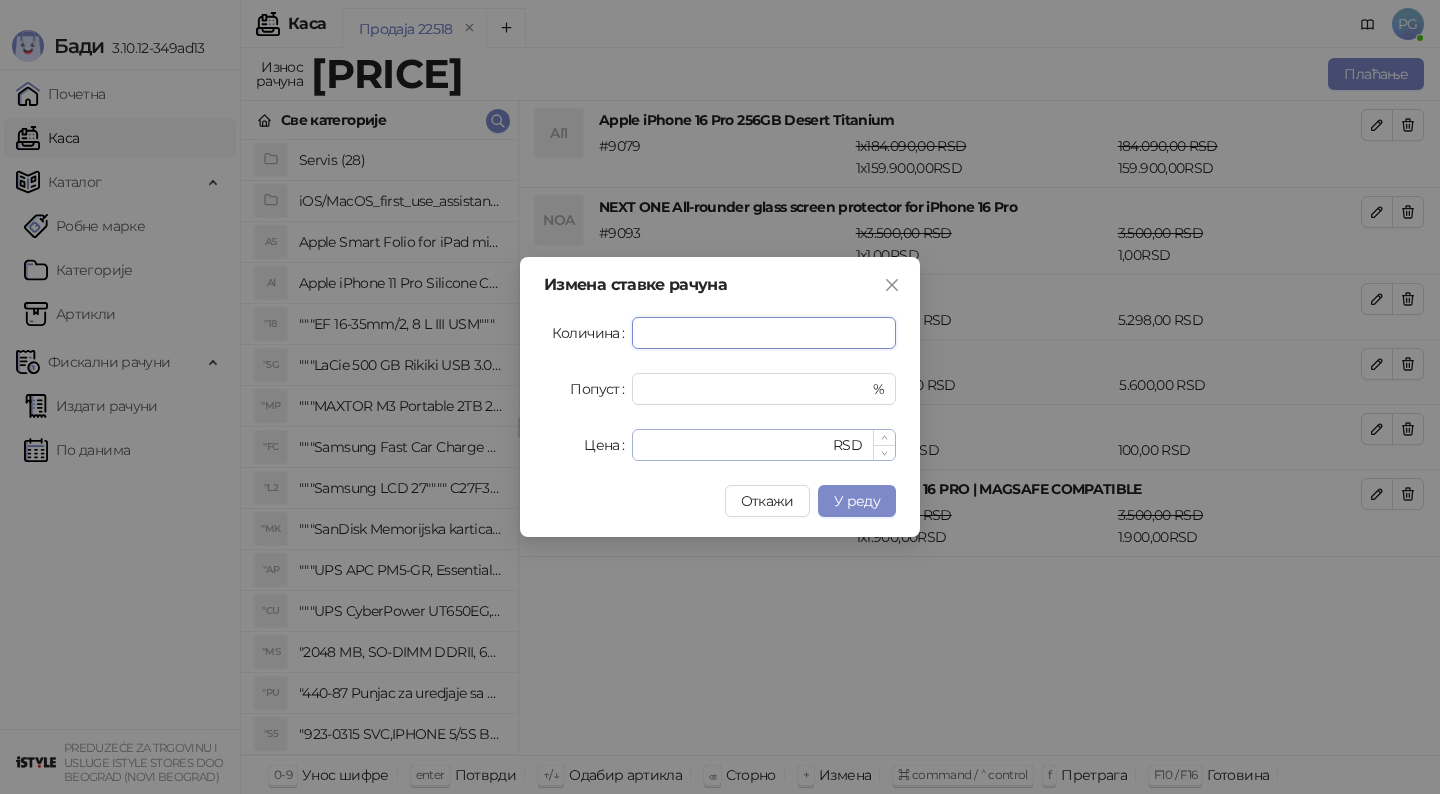 type on "*" 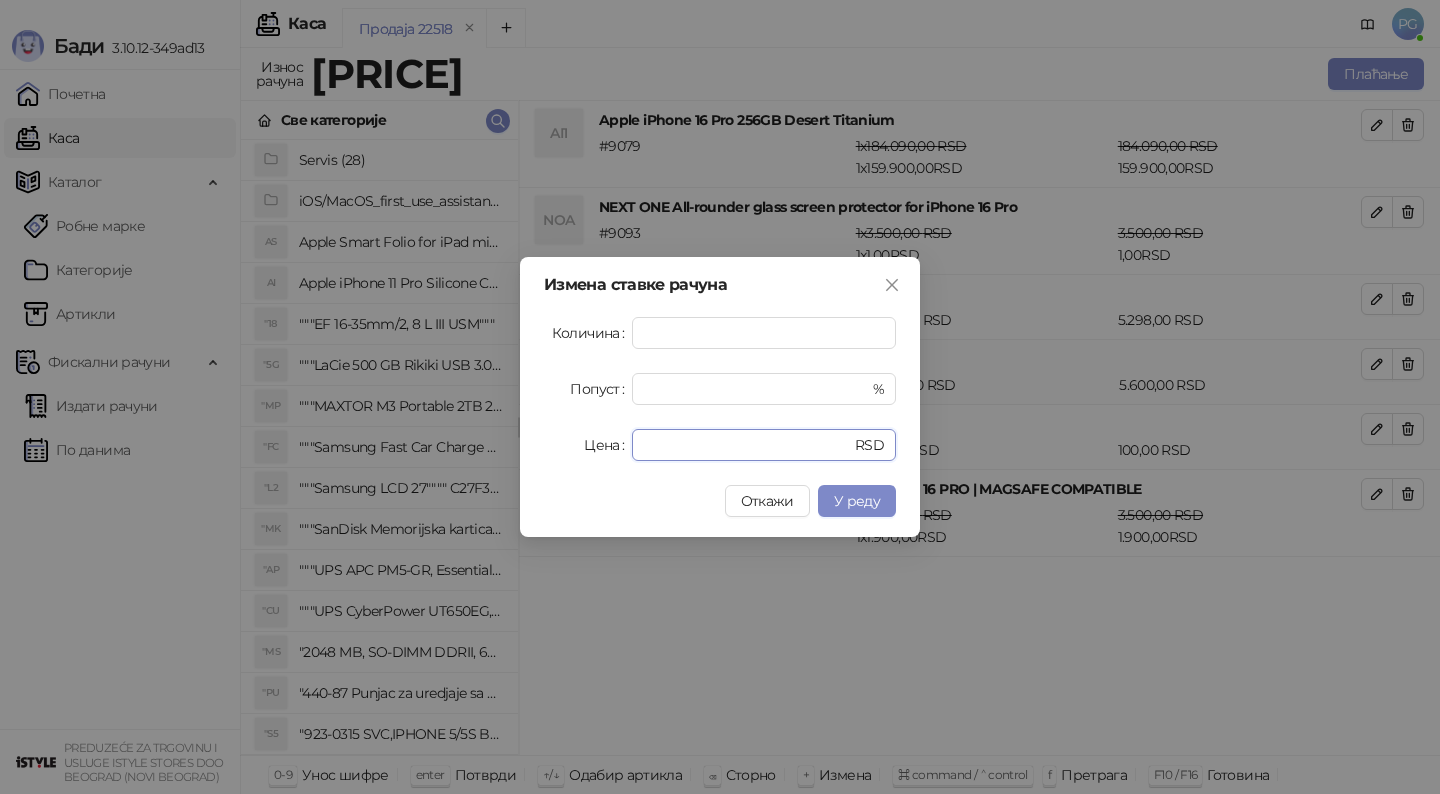 drag, startPoint x: 712, startPoint y: 445, endPoint x: 466, endPoint y: 447, distance: 246.00813 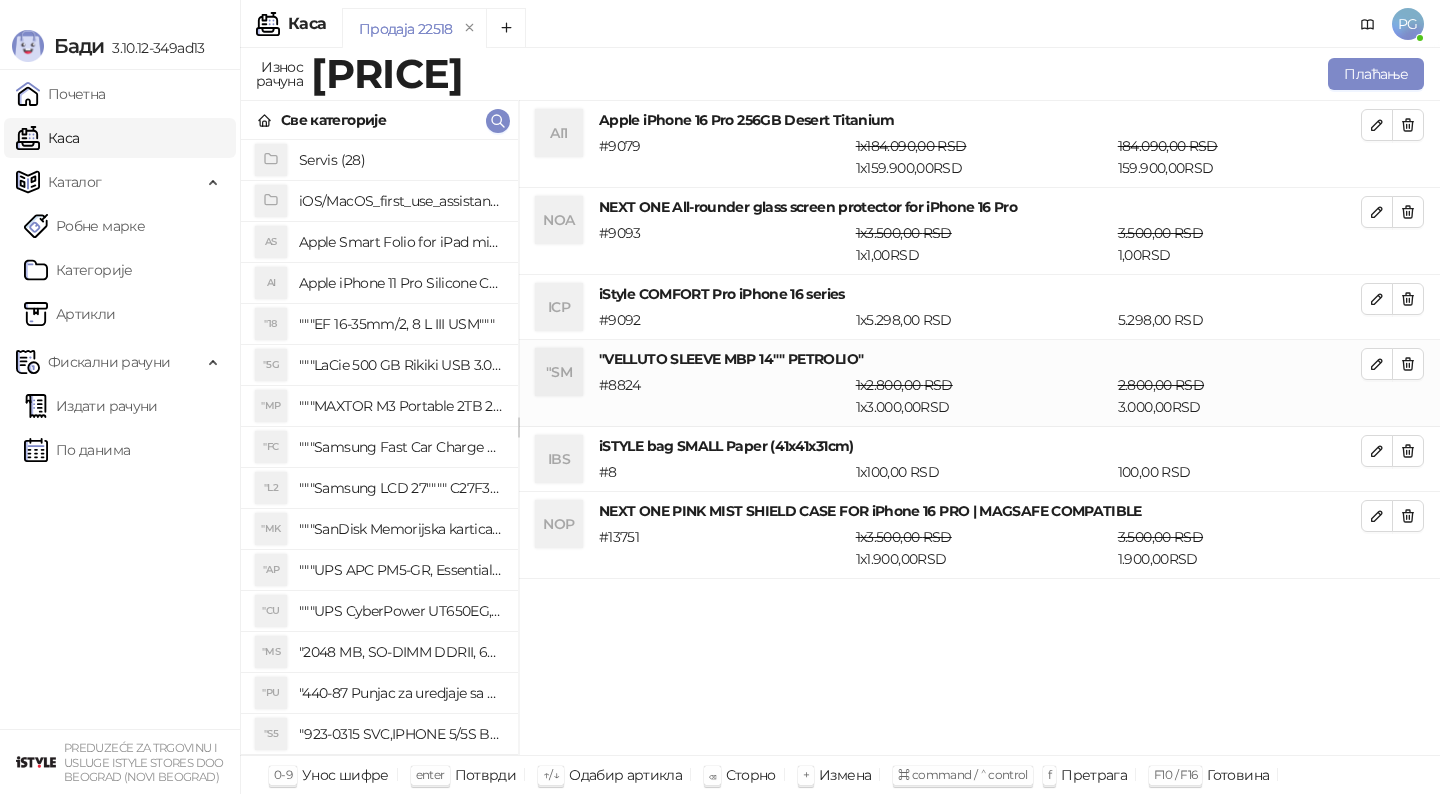 click on "Плаћање" at bounding box center [948, 74] 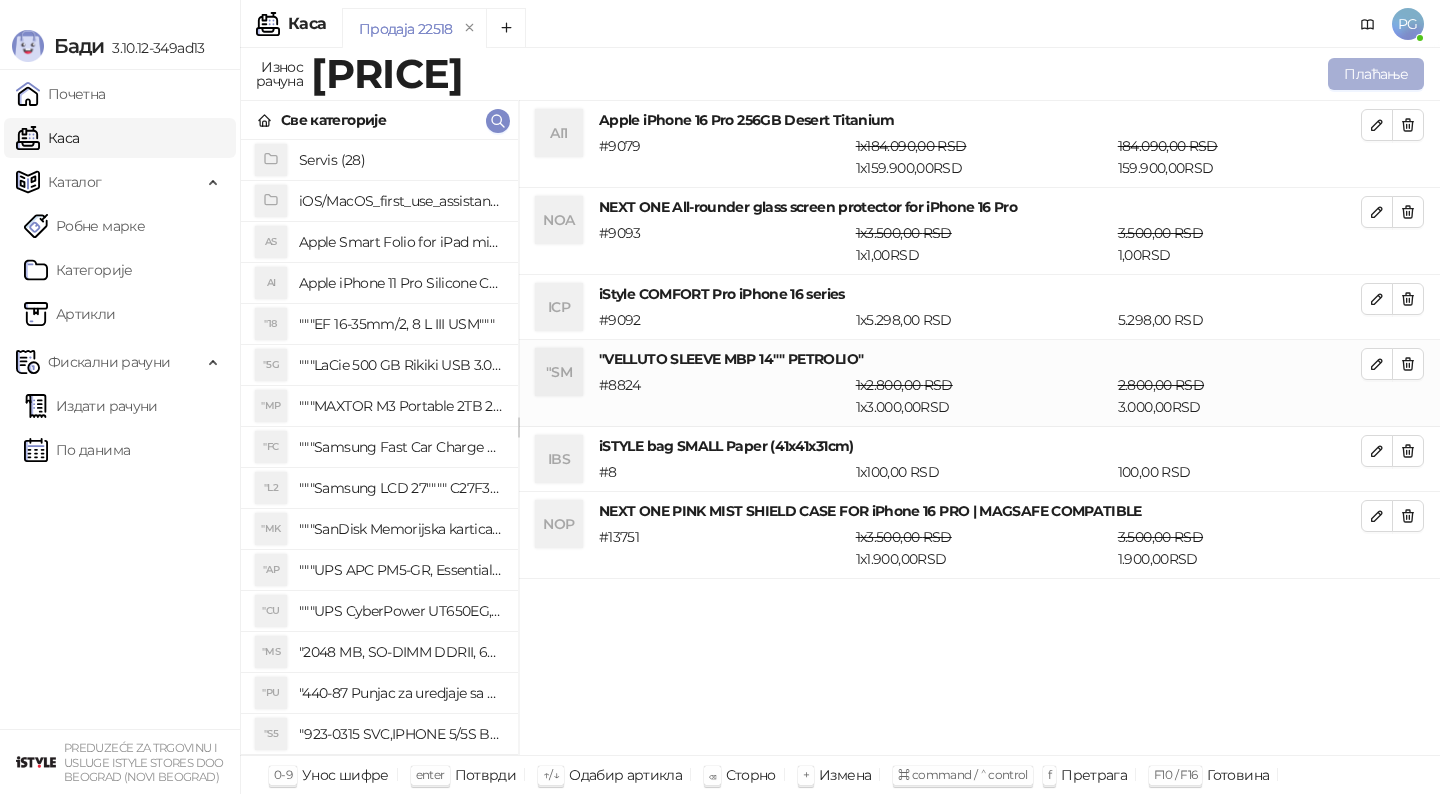 click on "Плаћање" at bounding box center [1376, 74] 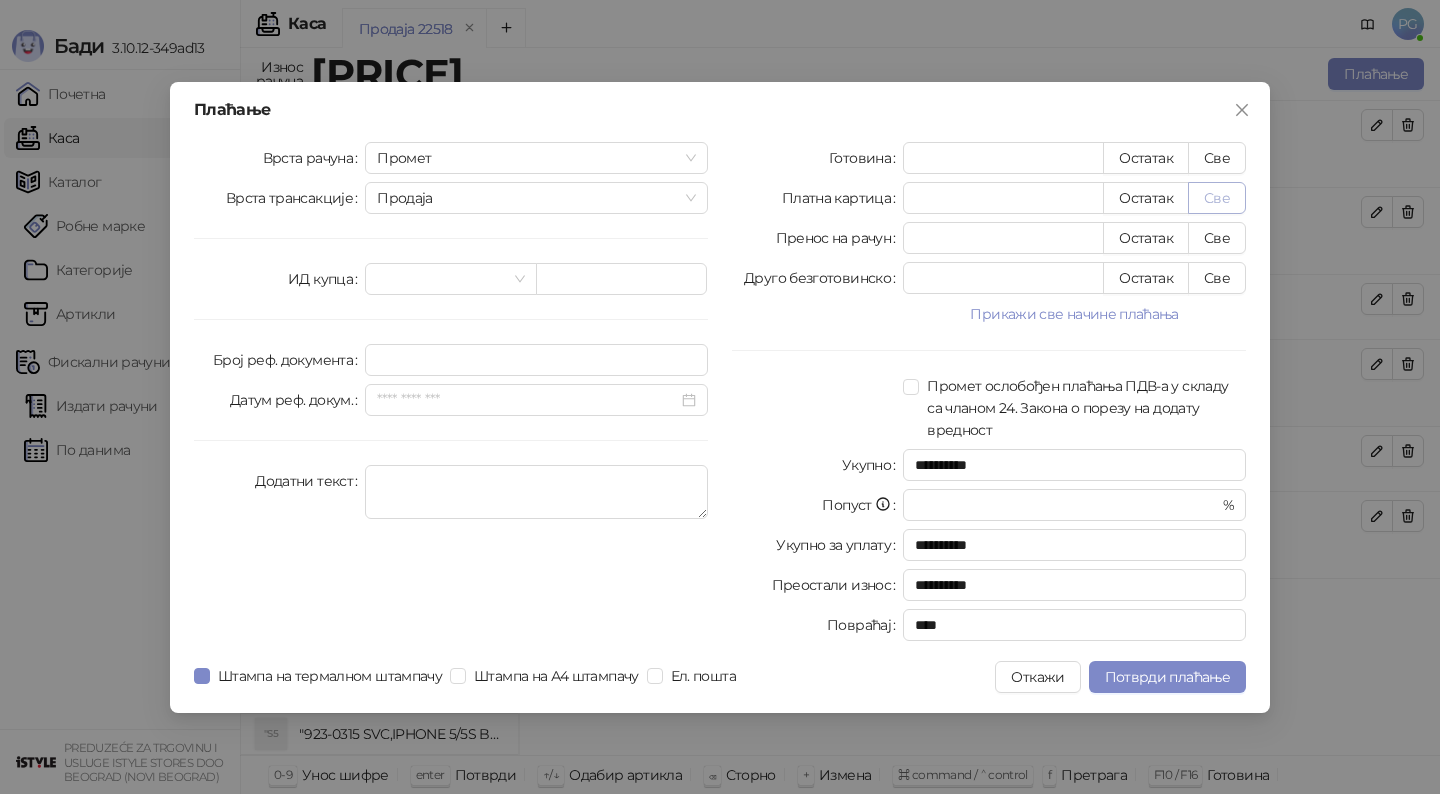 click on "Све" at bounding box center (1217, 198) 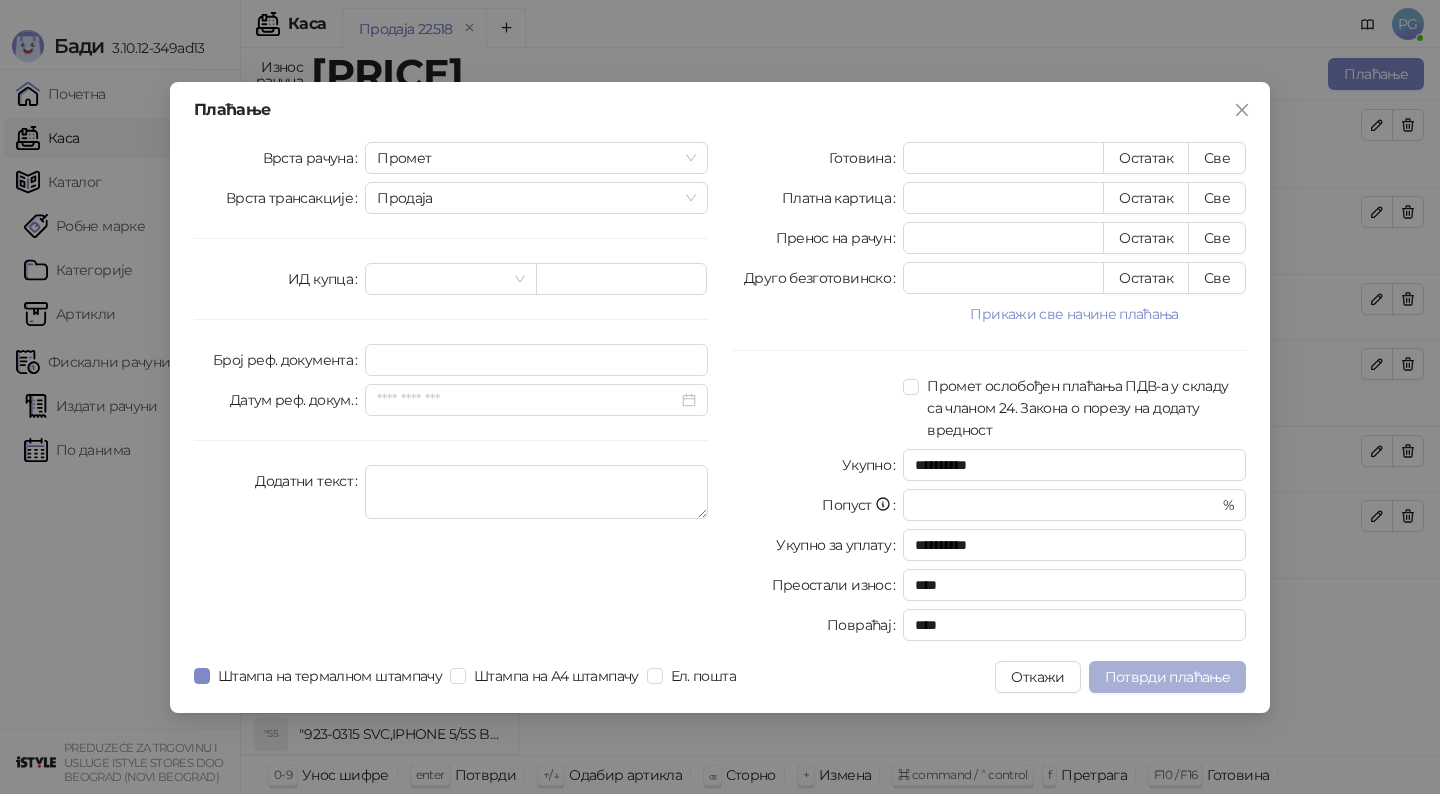 click on "Потврди плаћање" at bounding box center (1167, 677) 